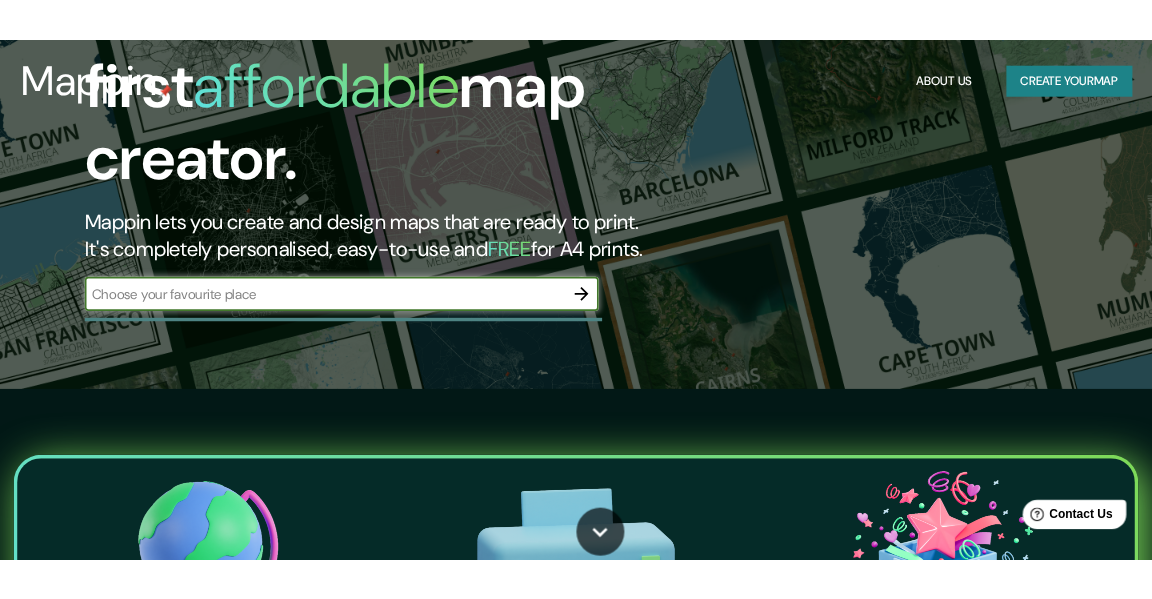 scroll, scrollTop: 0, scrollLeft: 0, axis: both 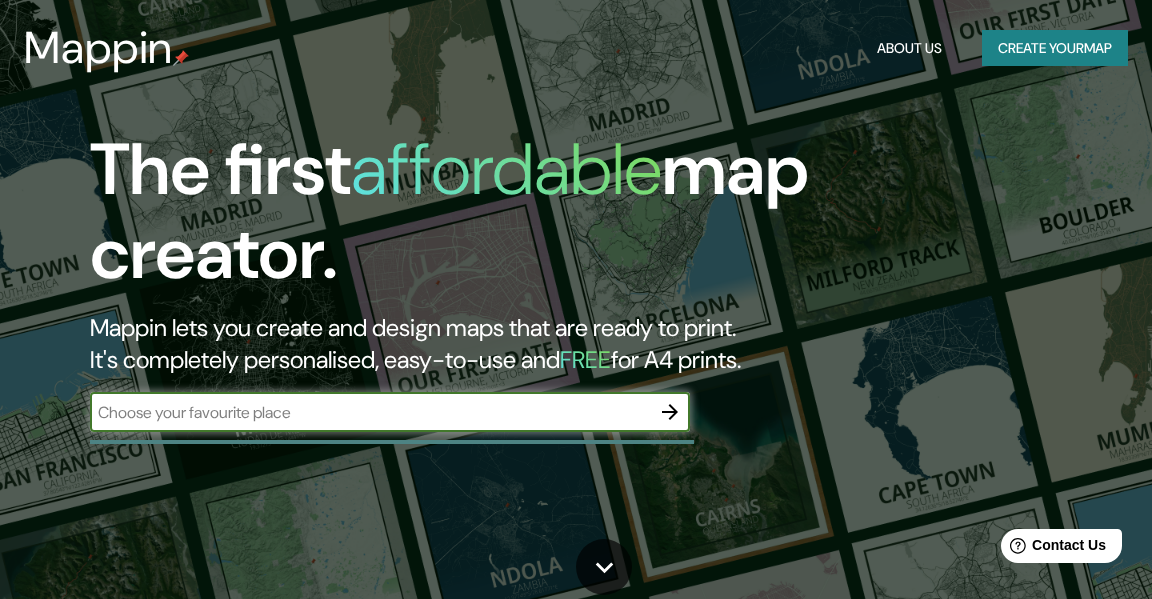 click at bounding box center [370, 412] 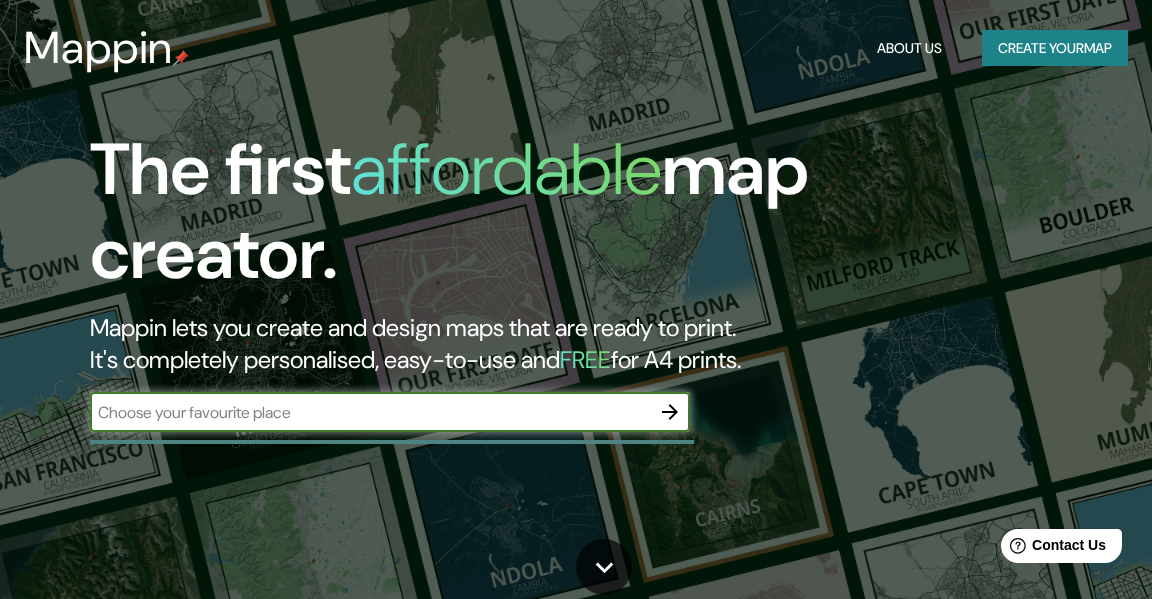 click at bounding box center (370, 412) 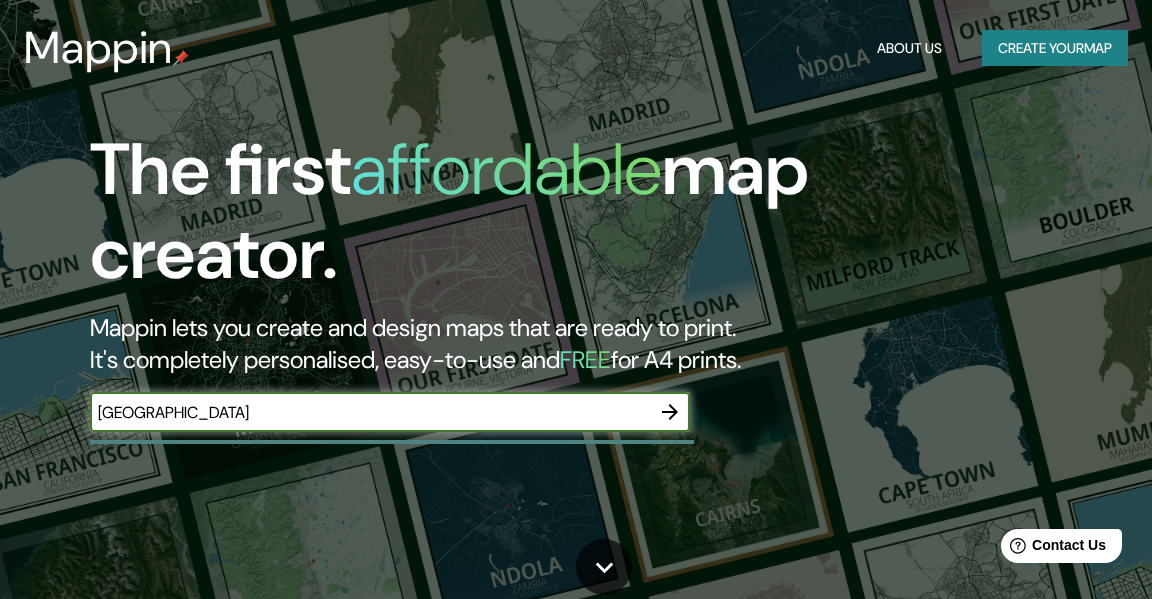 type on "[GEOGRAPHIC_DATA]" 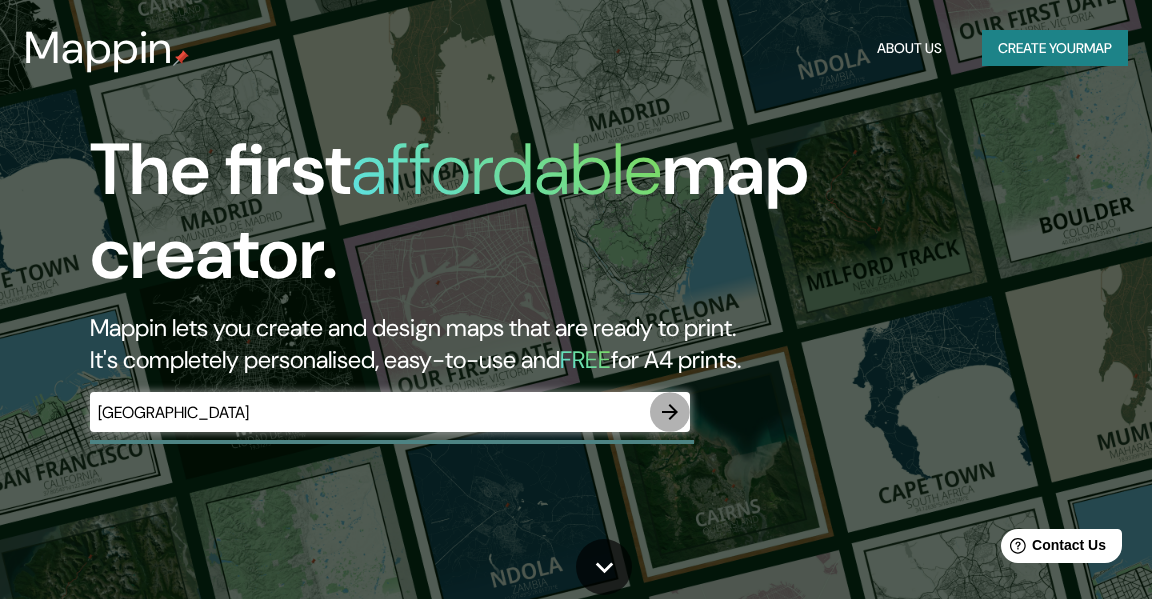 click 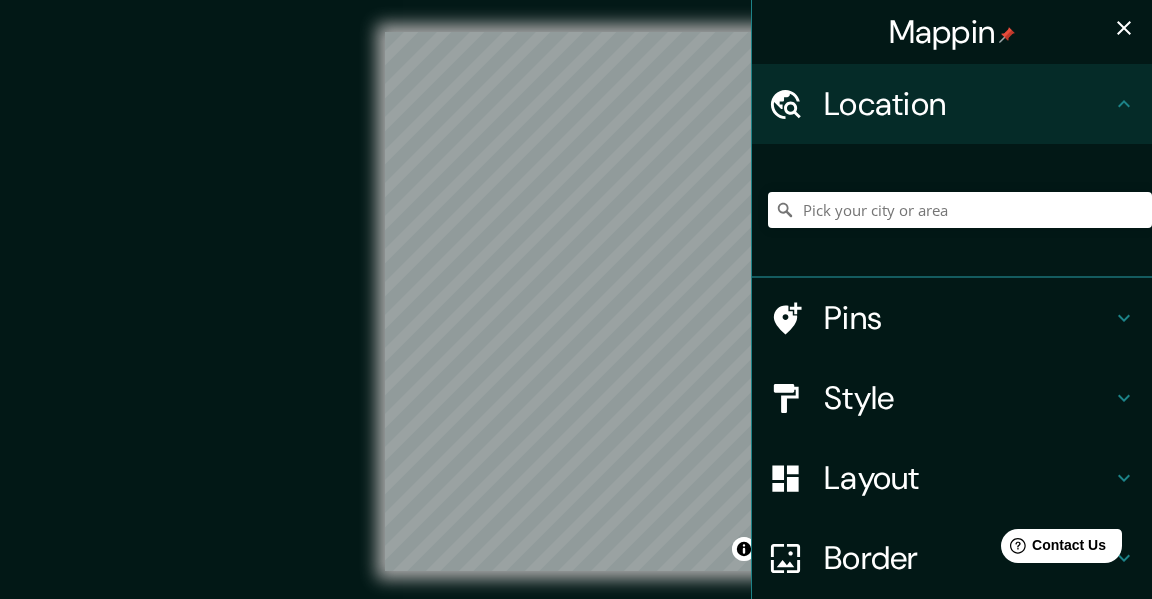click on "Mappin Location Pins Style Layout Border Choose a border.  Hint : you can make layers of the frame opaque to create some cool effects. None Simple Transparent Fancy Size A4 single Create your map © Mapbox   © OpenStreetMap   Improve this map Any problems, suggestions, or concerns please email    [EMAIL_ADDRESS][DOMAIN_NAME] . . ." at bounding box center [576, 317] 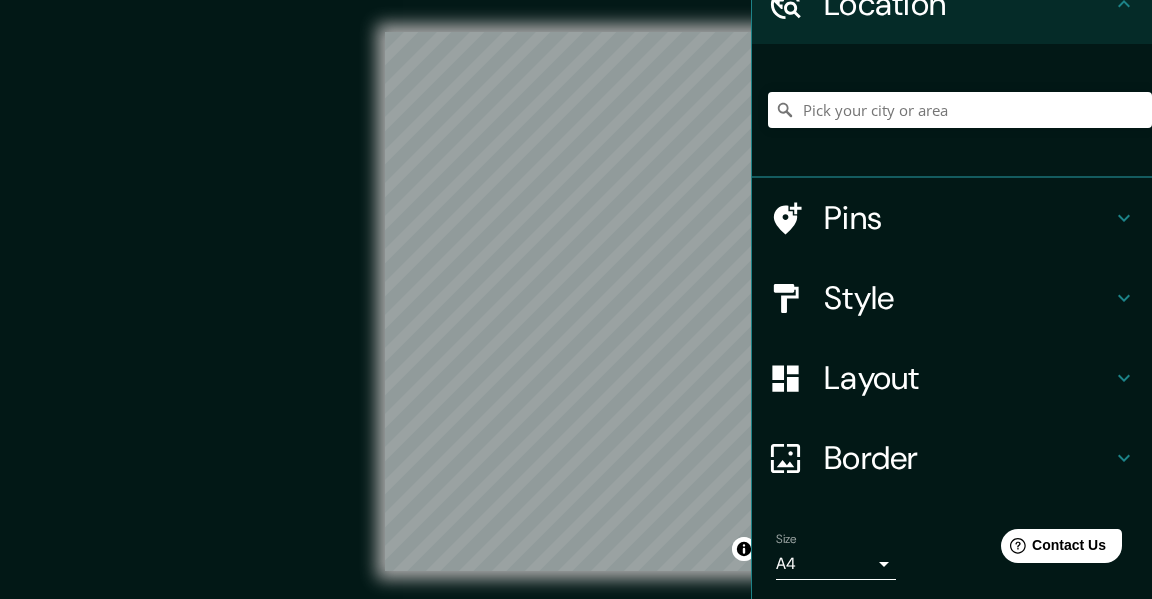 scroll, scrollTop: 166, scrollLeft: 0, axis: vertical 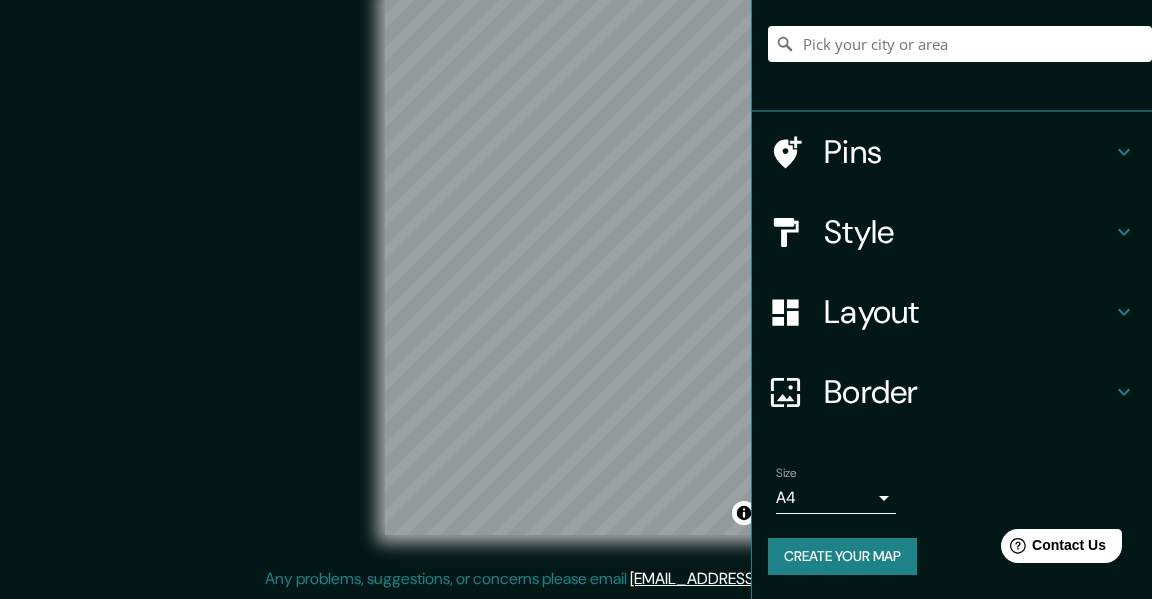 click on "Style" at bounding box center (968, 232) 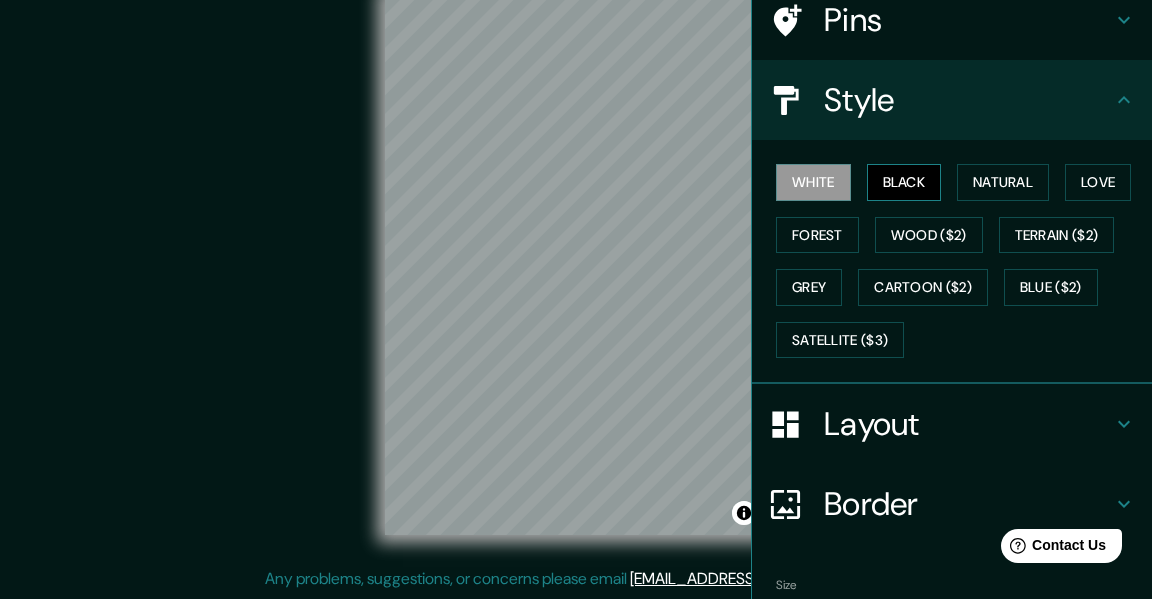 click on "Black" at bounding box center (904, 182) 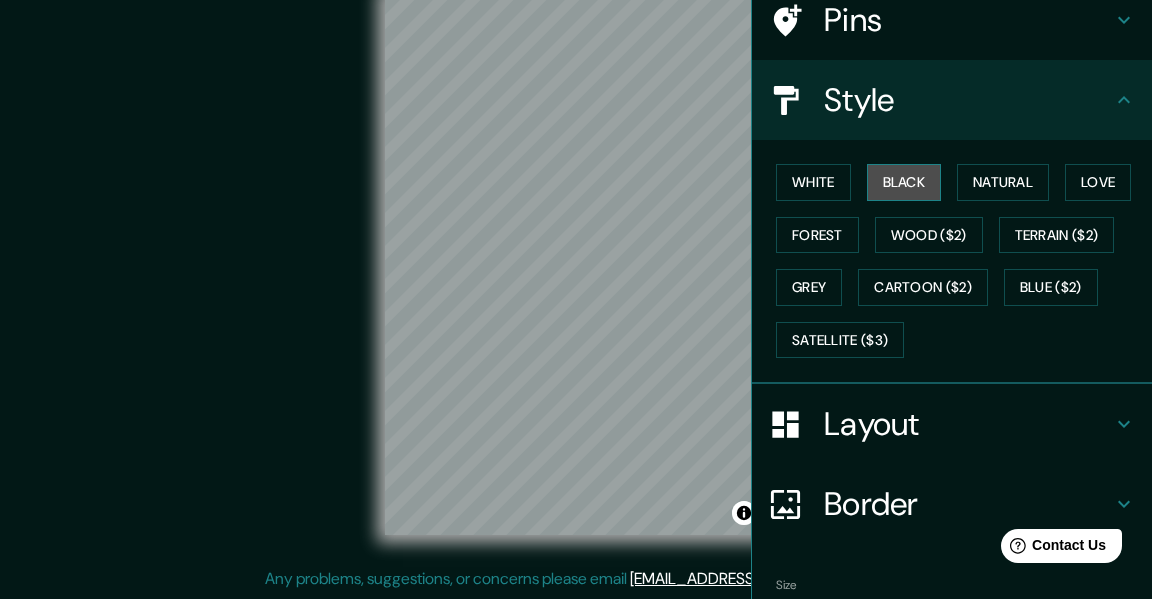 click on "Black" at bounding box center (904, 182) 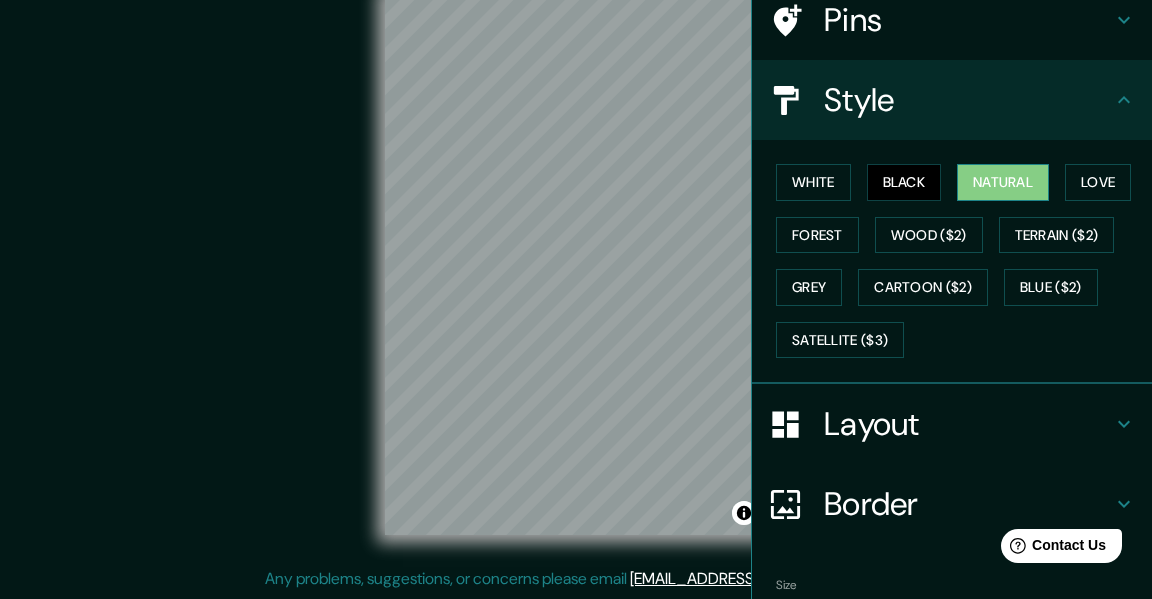 click on "Natural" at bounding box center (1003, 182) 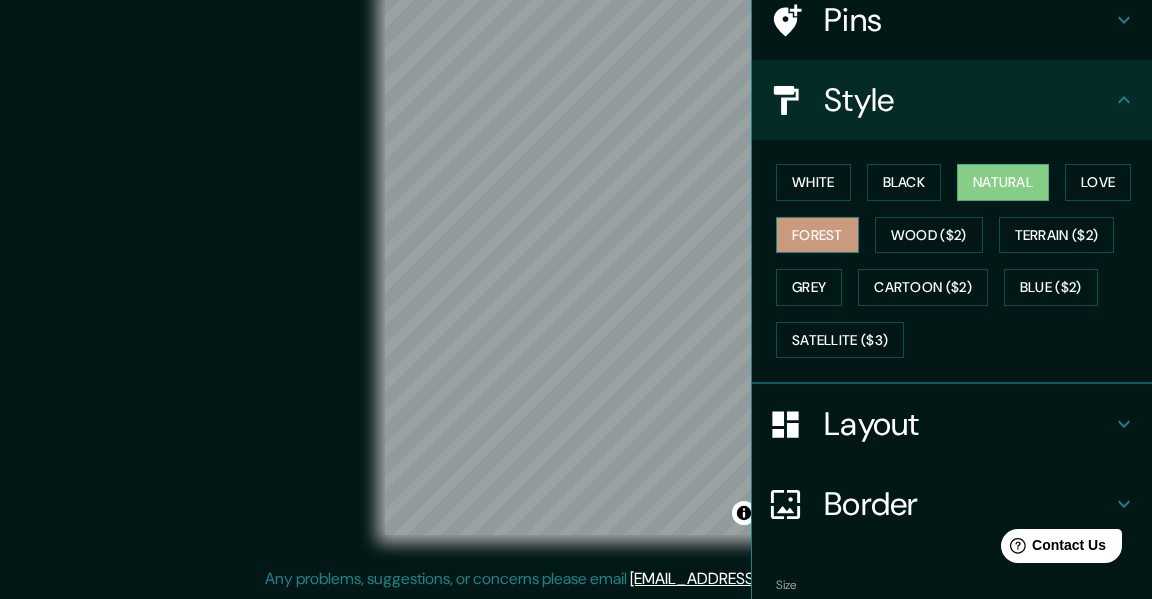 click on "Forest" at bounding box center (817, 235) 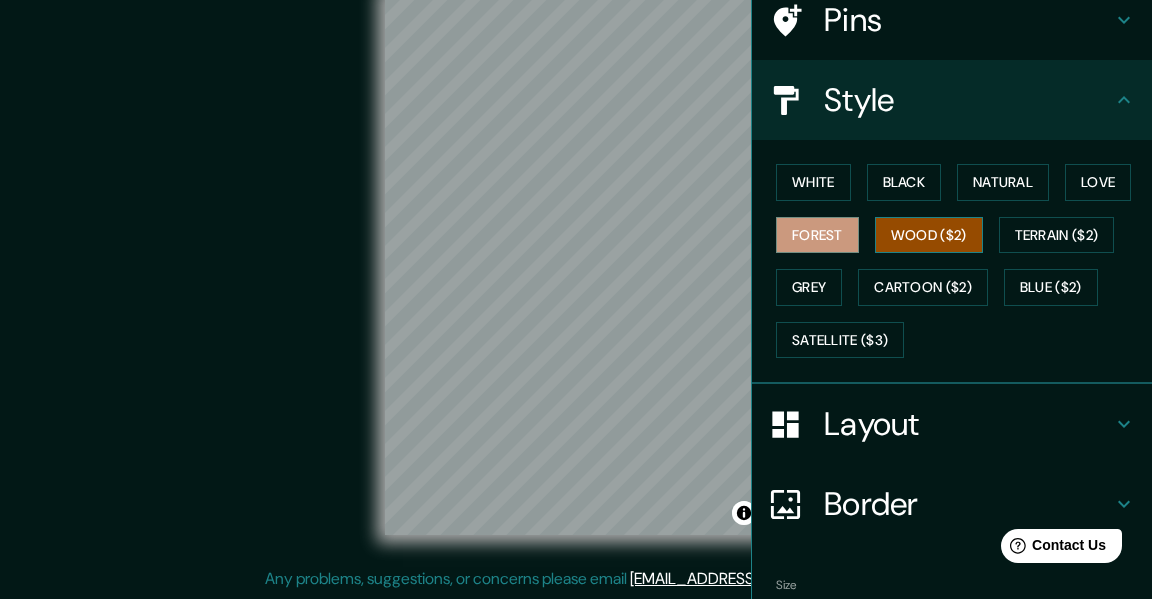 click on "Wood ($2)" at bounding box center [929, 235] 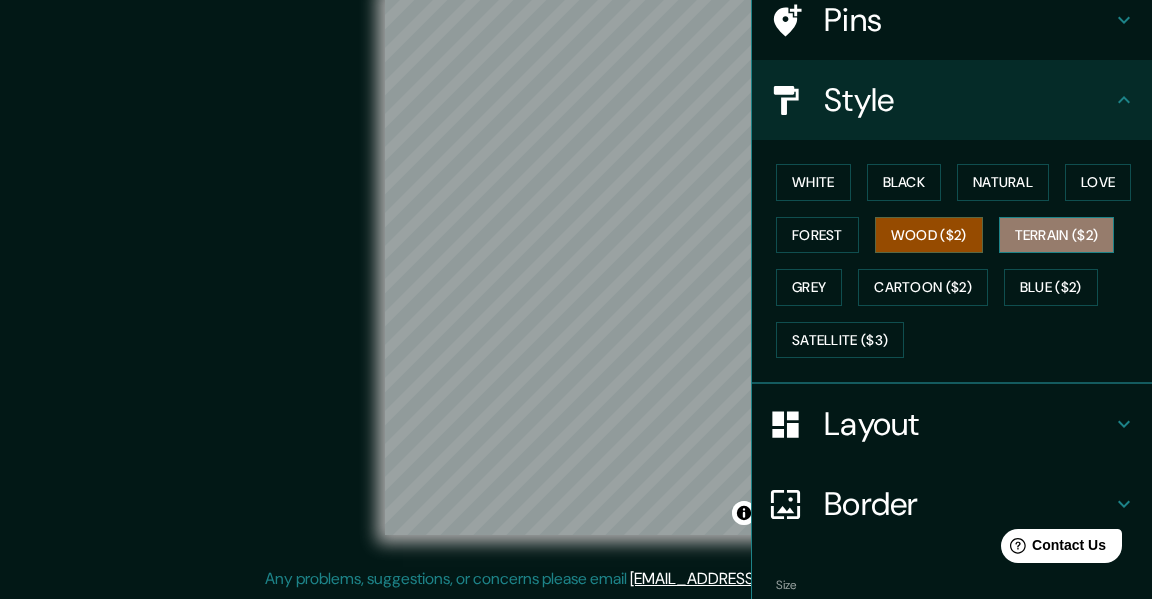 click on "Terrain ($2)" at bounding box center [1057, 235] 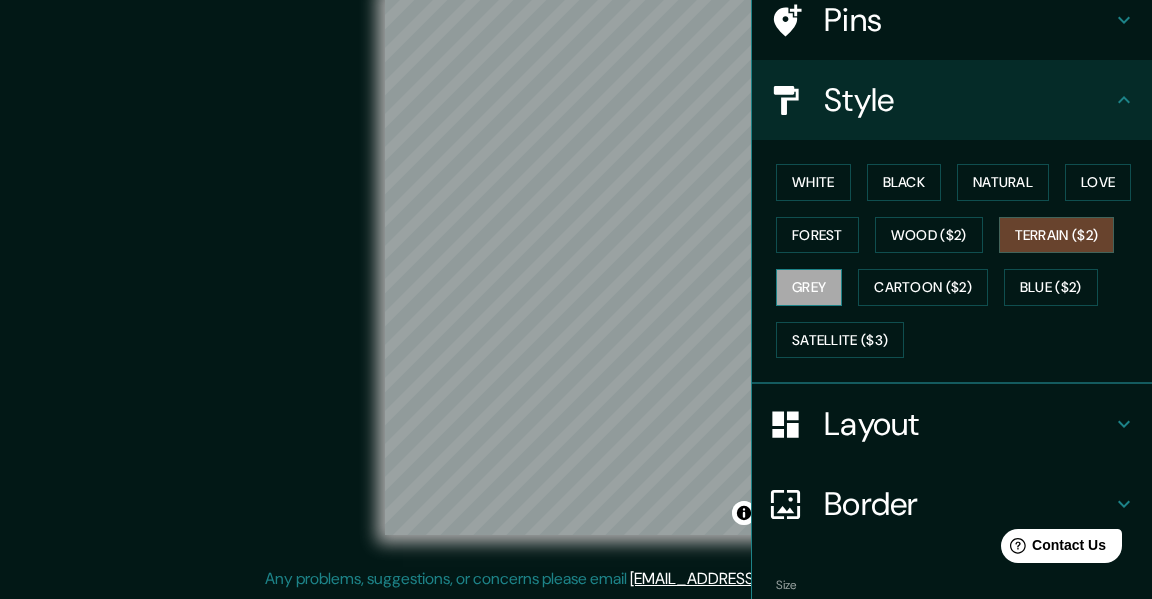 click on "Grey" at bounding box center [809, 287] 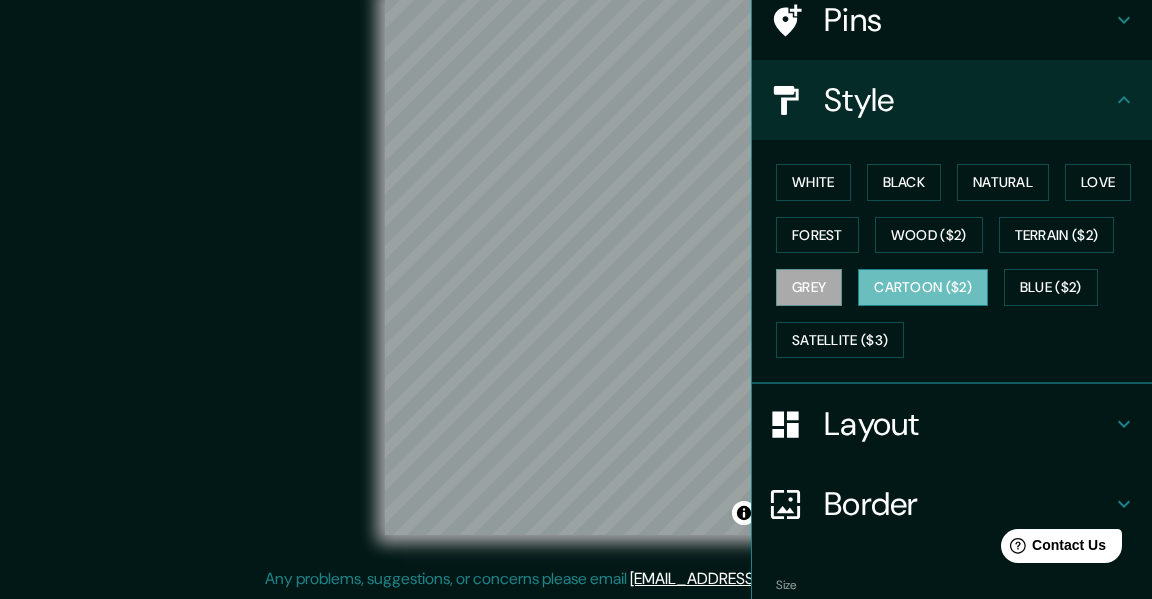 click on "Cartoon ($2)" at bounding box center (923, 287) 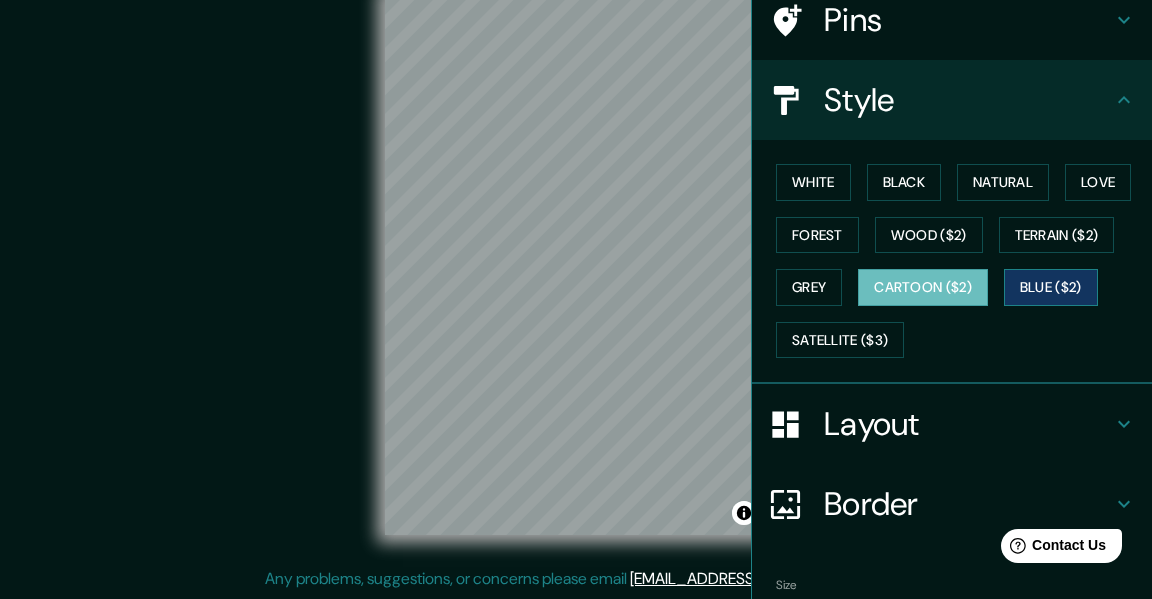 click on "Blue ($2)" at bounding box center (1051, 287) 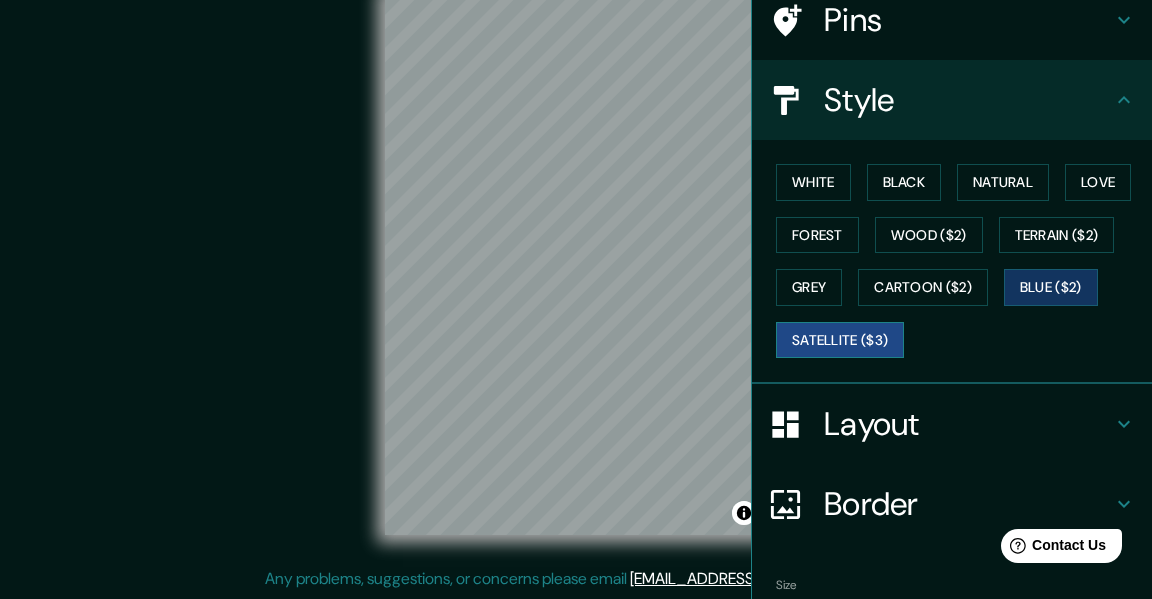 click on "Satellite ($3)" at bounding box center [840, 340] 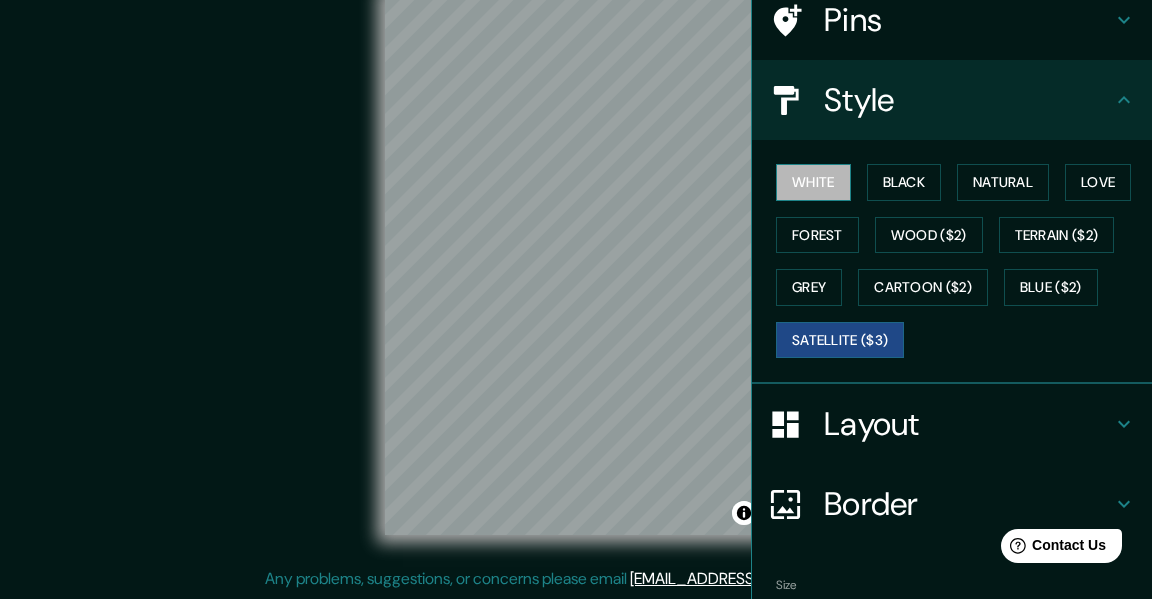 click on "White" at bounding box center (813, 182) 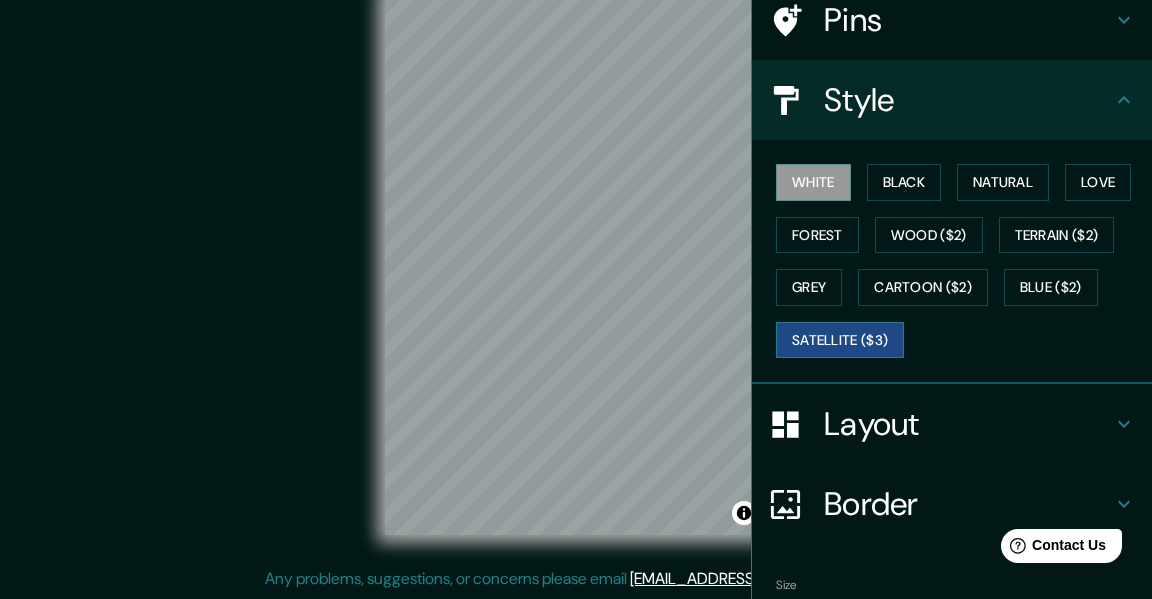 scroll, scrollTop: 266, scrollLeft: 0, axis: vertical 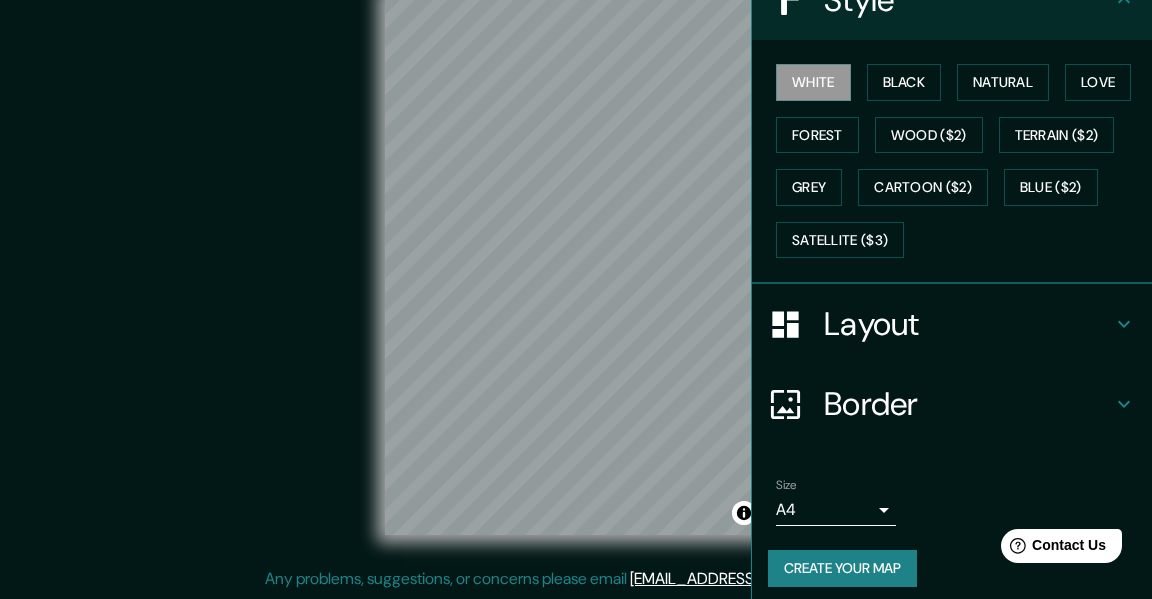 click 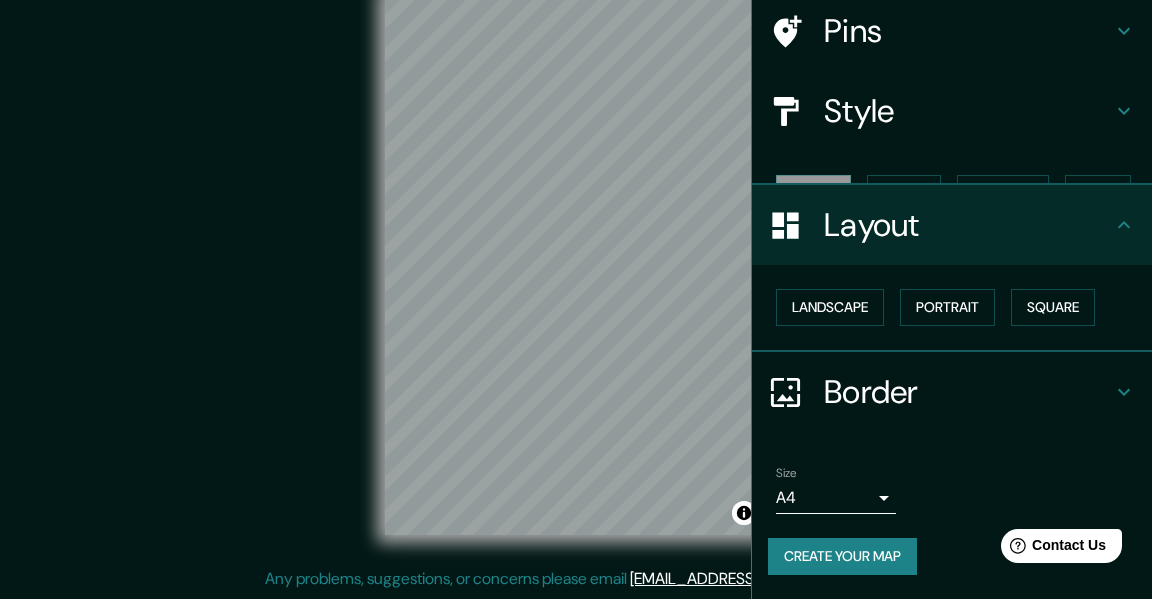 scroll, scrollTop: 120, scrollLeft: 0, axis: vertical 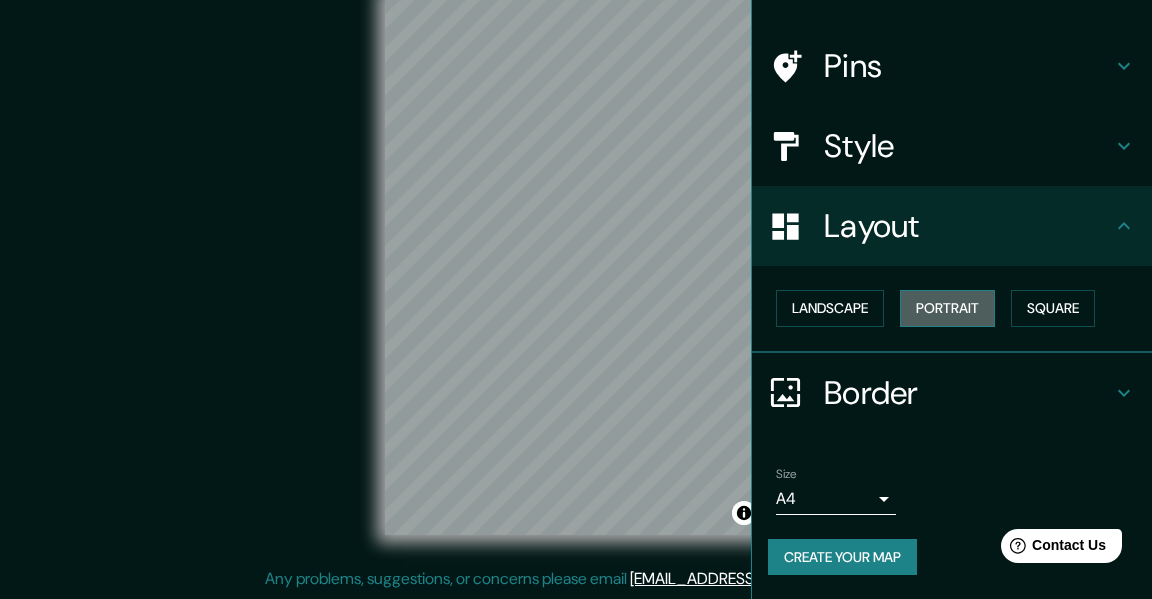 click on "Portrait" at bounding box center (947, 308) 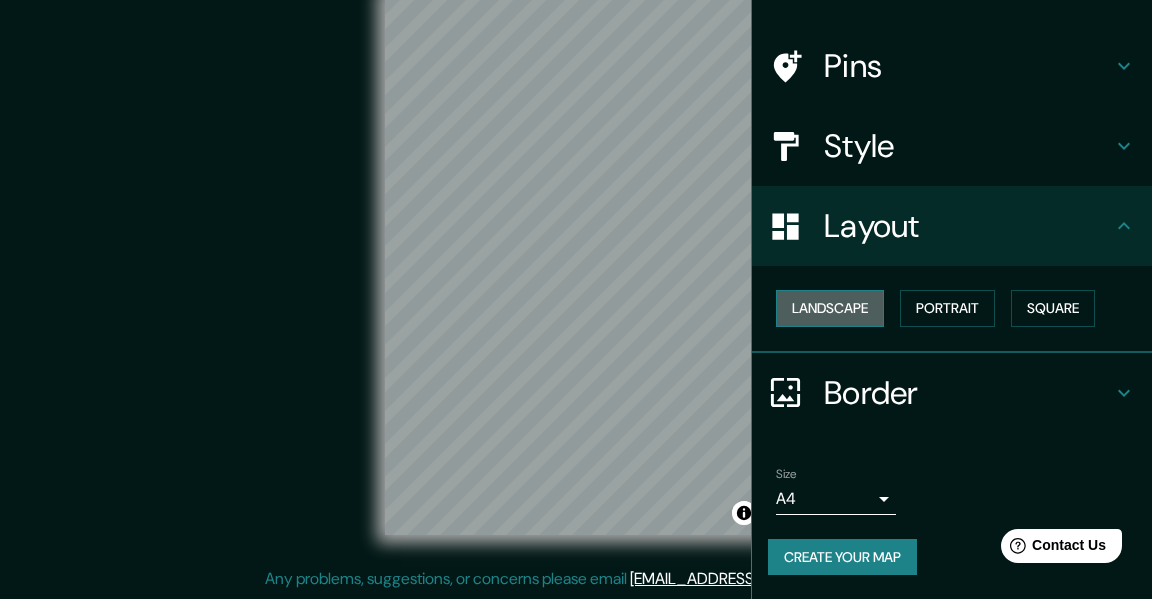 click on "Landscape" at bounding box center [830, 308] 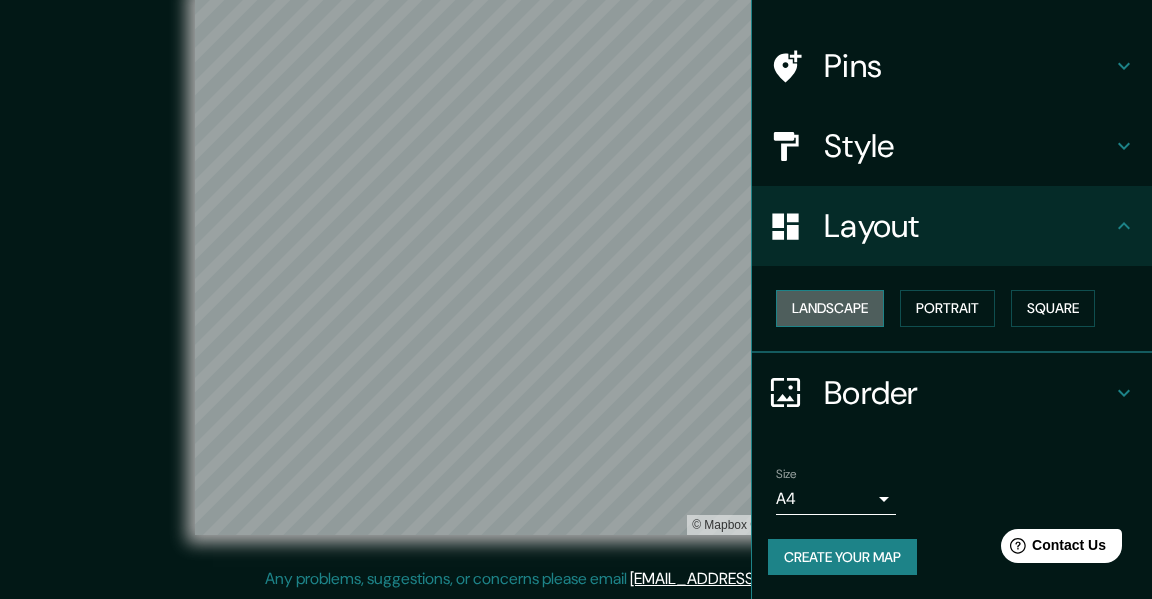 click on "Landscape" at bounding box center (830, 308) 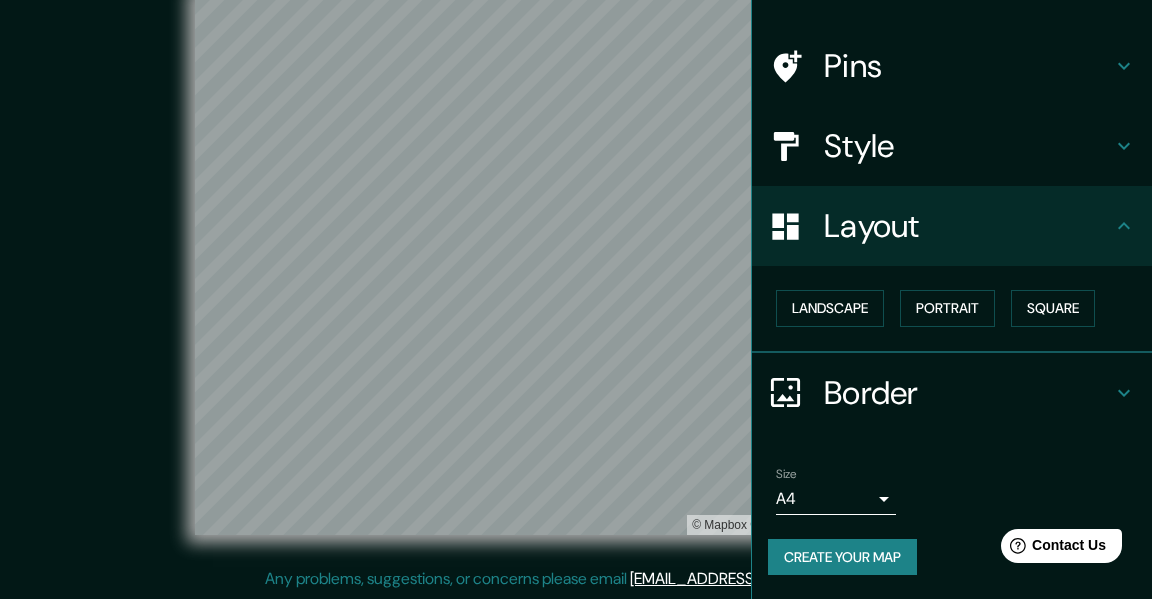 click 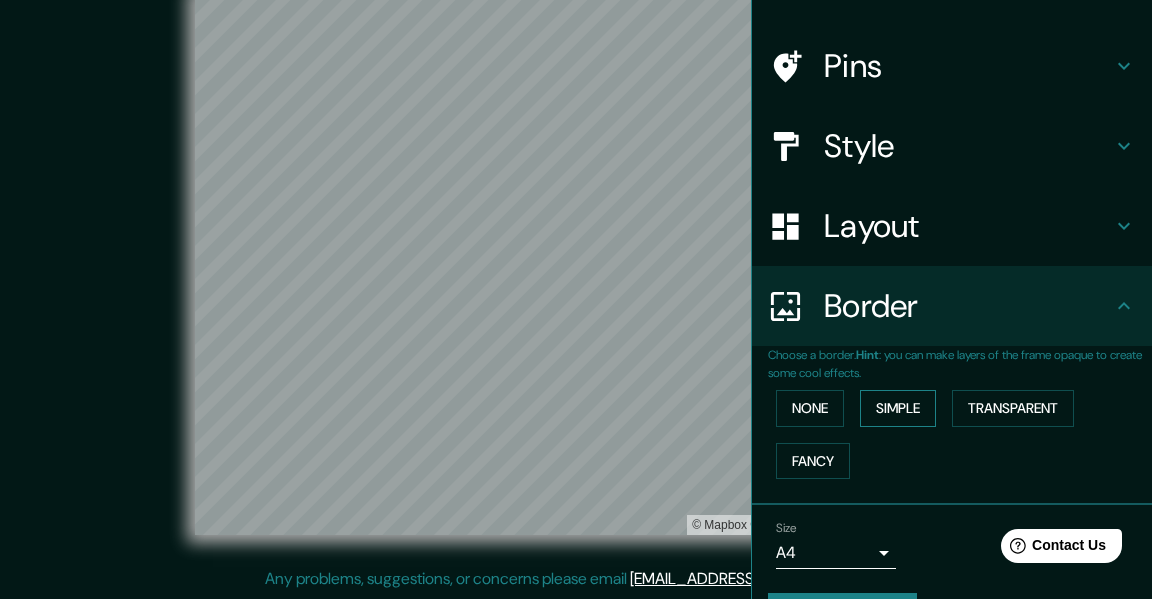 click on "Simple" at bounding box center (898, 408) 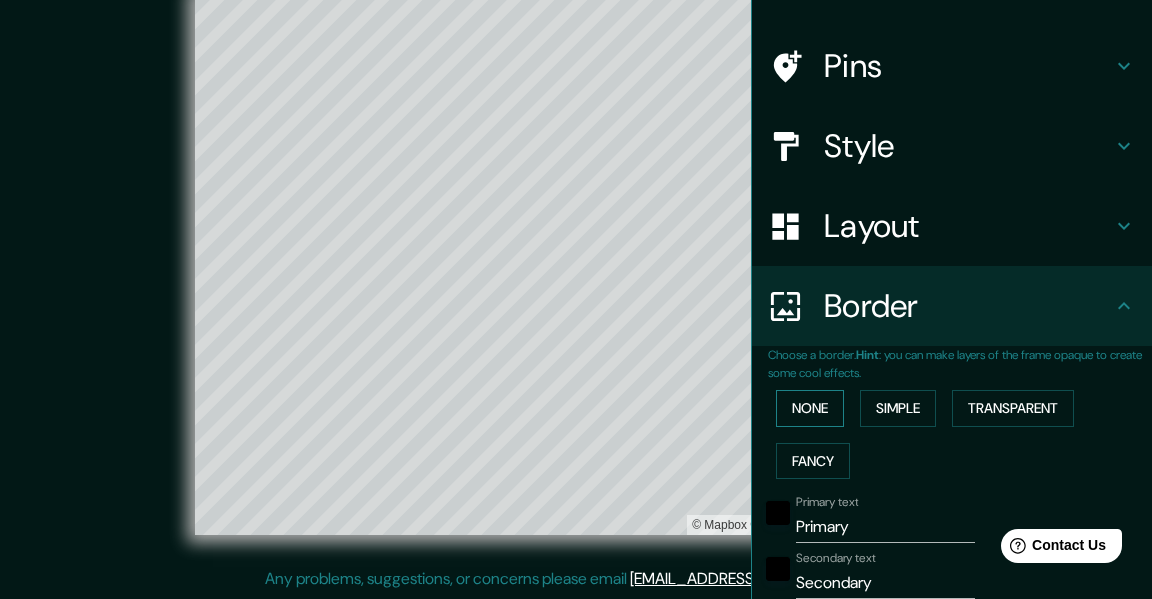 click on "None" at bounding box center [810, 408] 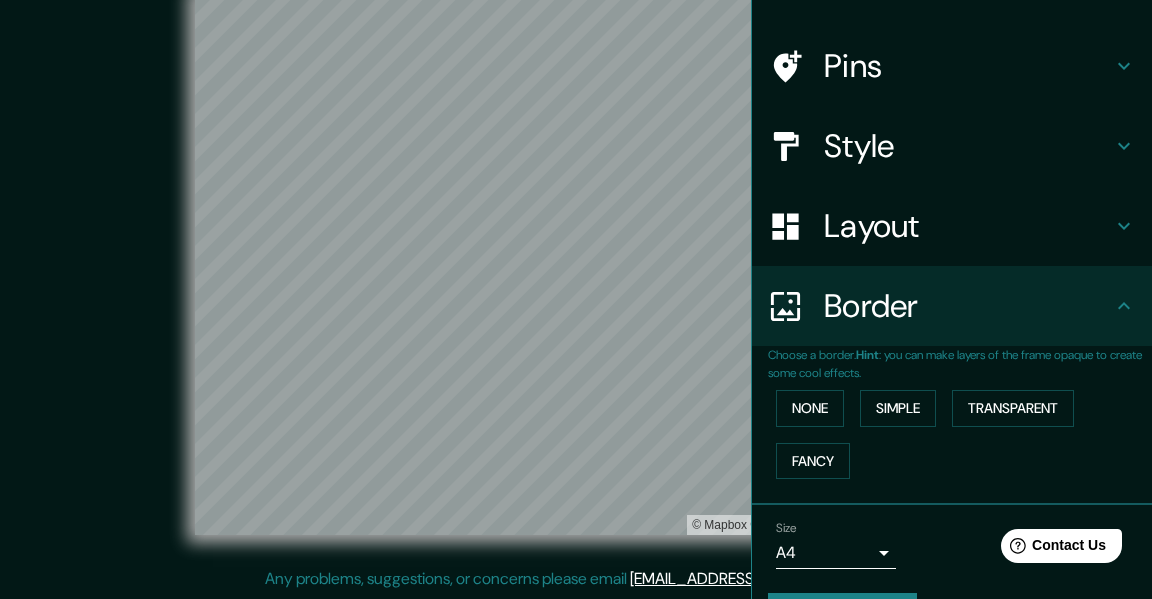 click on "Layout" at bounding box center [968, 226] 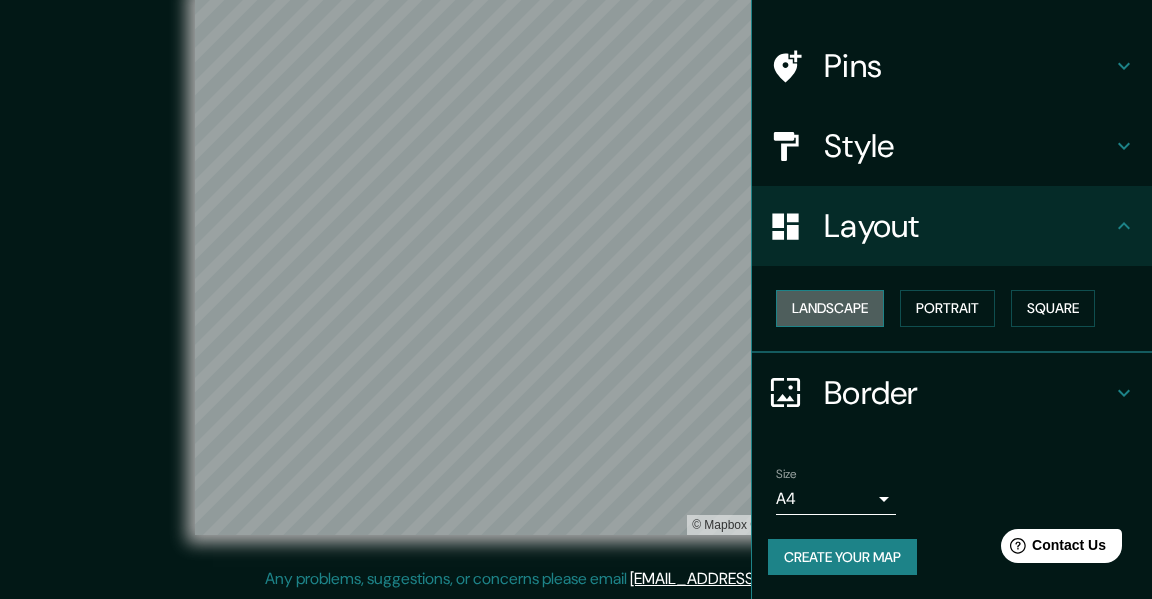 click on "Landscape" at bounding box center (830, 308) 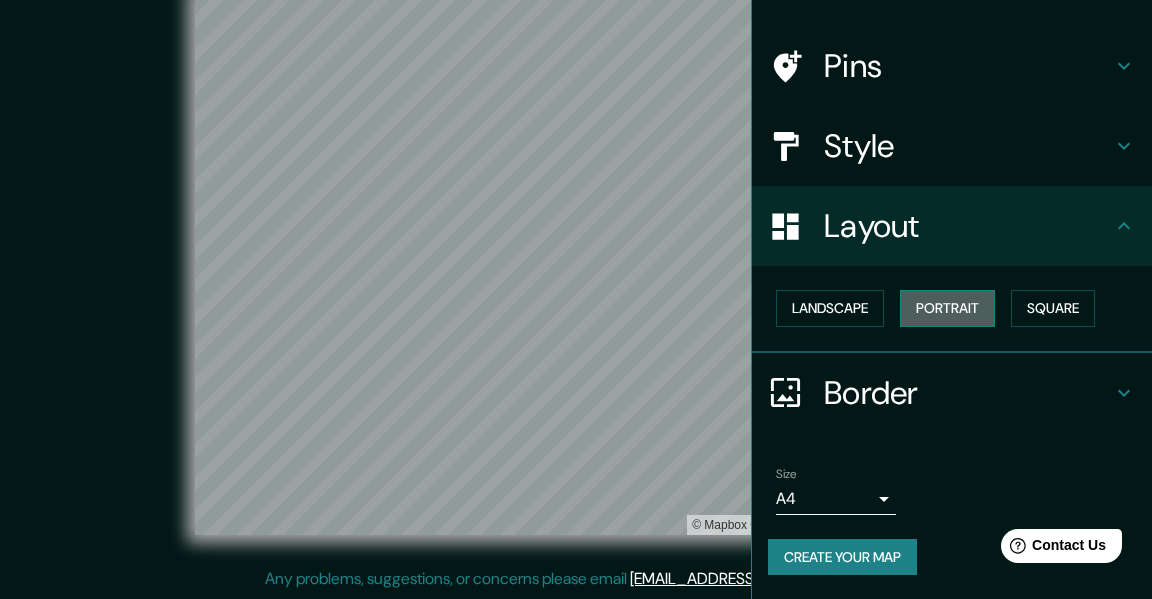 click on "Portrait" at bounding box center [947, 308] 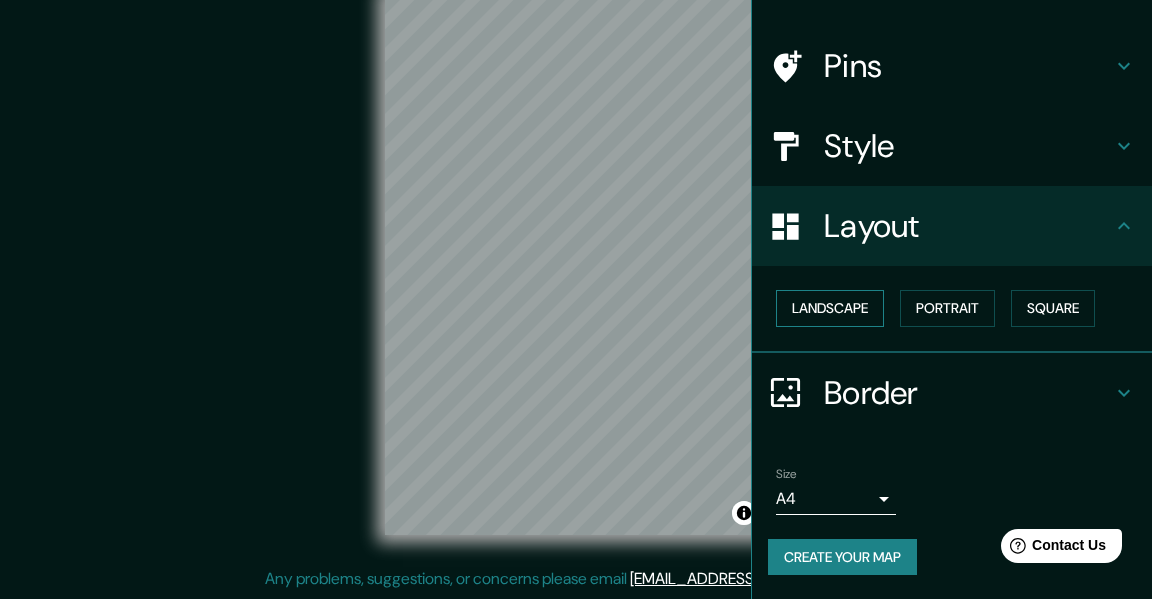 click on "Landscape" at bounding box center (830, 308) 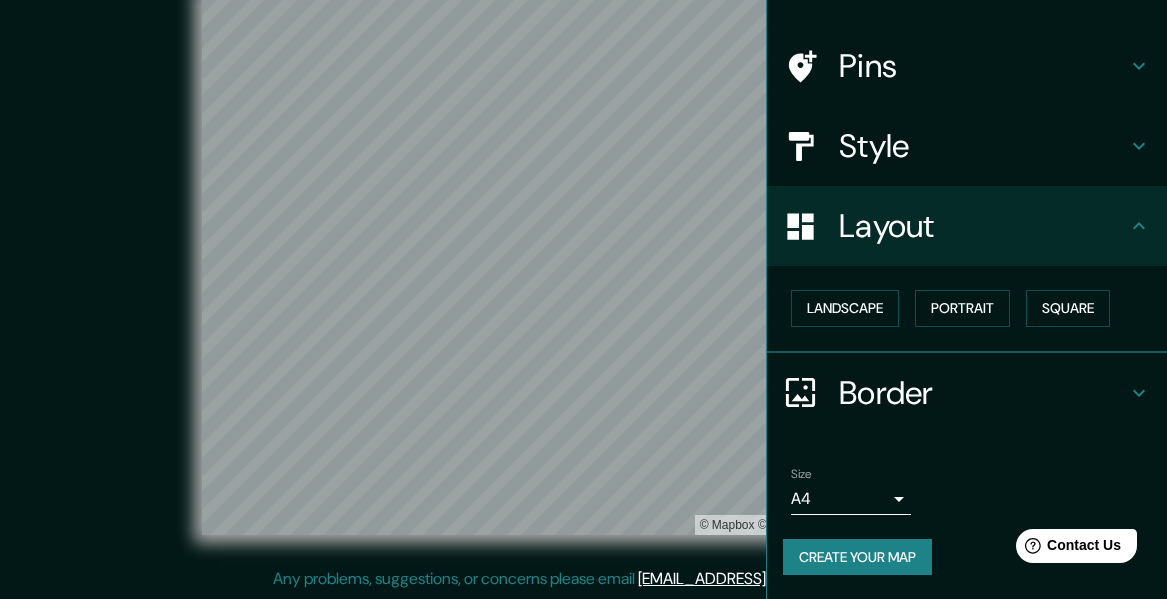 click on "Mappin Location Pins Style Layout Landscape Portrait Square Border Choose a border.  Hint : you can make layers of the frame opaque to create some cool effects. None Simple Transparent Fancy Size A4 single Create your map © Mapbox   © OpenStreetMap   Improve this map Any problems, suggestions, or concerns please email    [EMAIL_ADDRESS][DOMAIN_NAME] . . ." at bounding box center [583, 263] 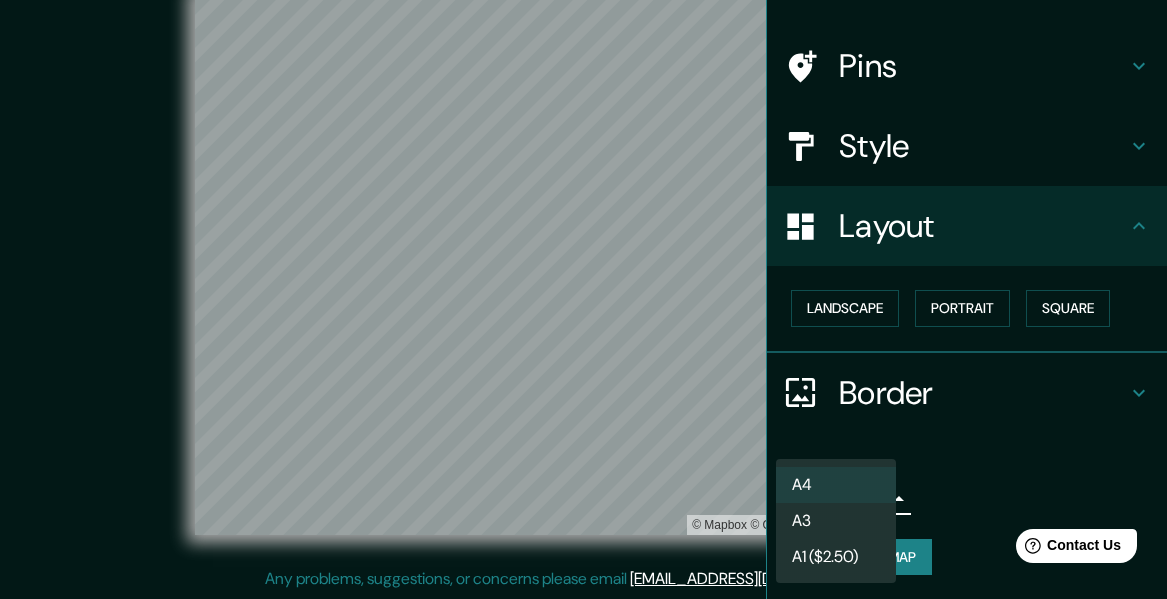 click at bounding box center [583, 299] 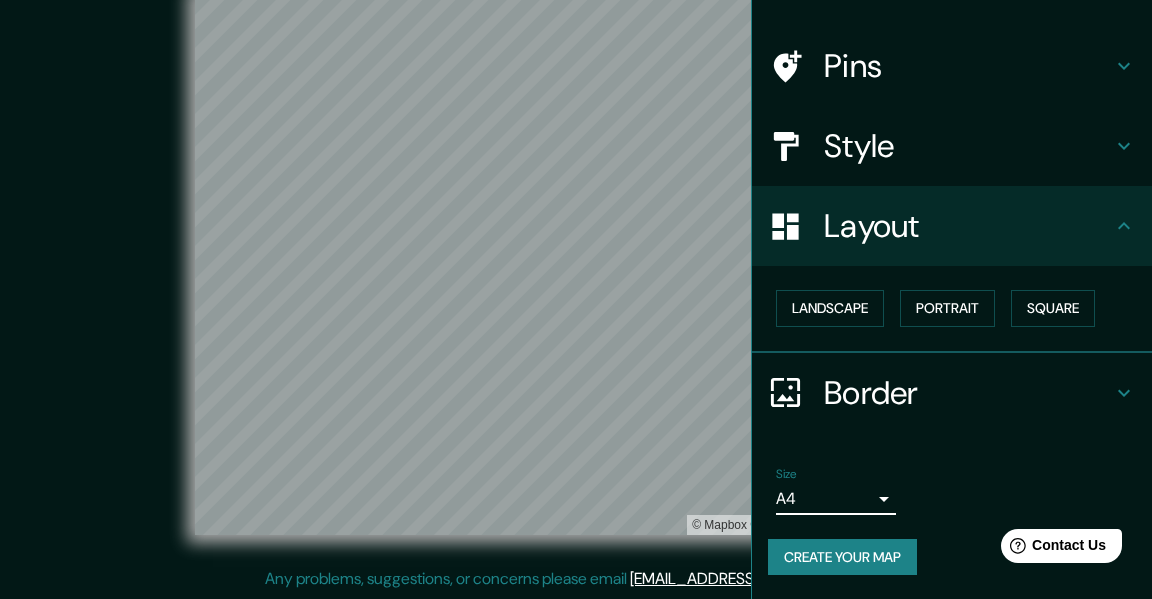 click on "Mappin Location Pins Style Layout Landscape Portrait Square Border Choose a border.  Hint : you can make layers of the frame opaque to create some cool effects. None Simple Transparent Fancy Size A4 single Create your map © Mapbox   © OpenStreetMap   Improve this map Any problems, suggestions, or concerns please email    [EMAIL_ADDRESS][DOMAIN_NAME] . . ." at bounding box center (576, 263) 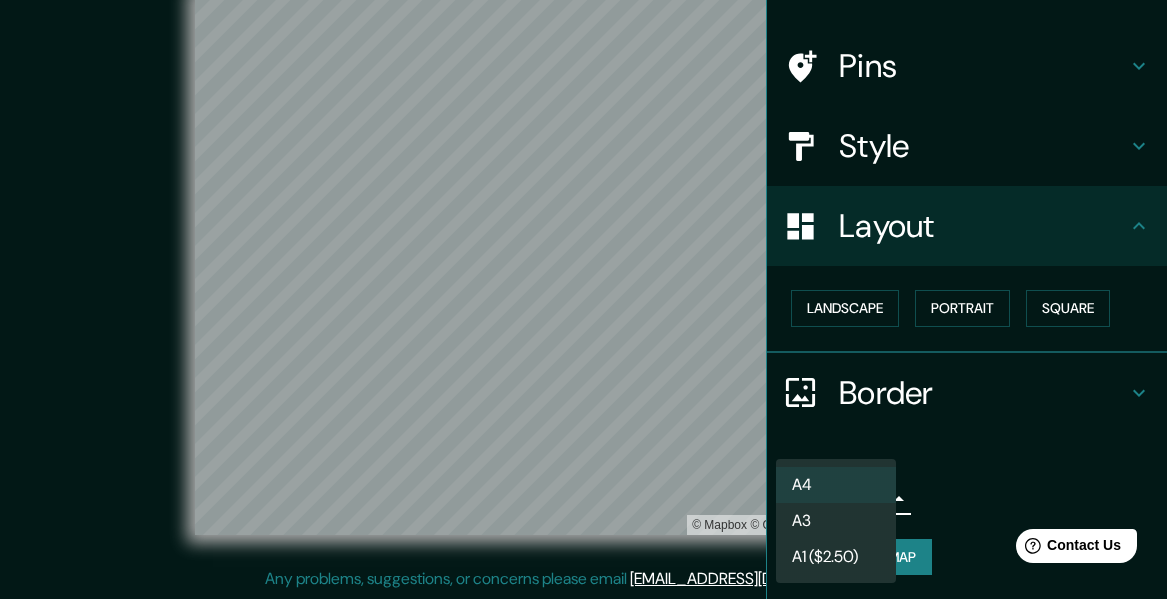 click at bounding box center (583, 299) 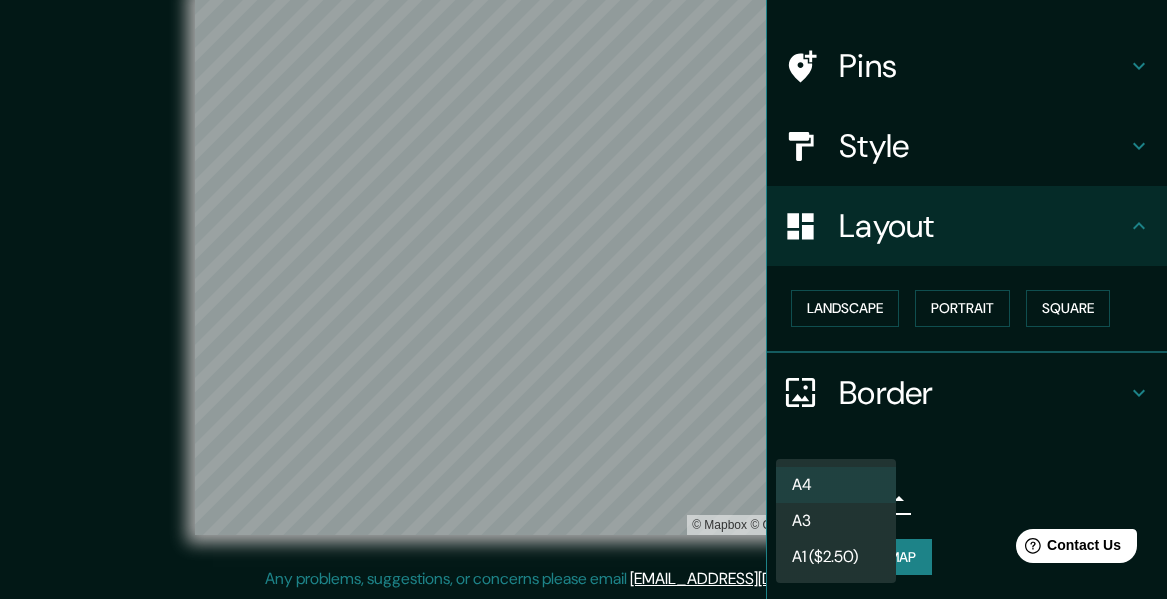 click on "Mappin Location Pins Style Layout Landscape Portrait Square Border Choose a border.  Hint : you can make layers of the frame opaque to create some cool effects. None Simple Transparent Fancy Size A4 single Create your map © Mapbox   © OpenStreetMap   Improve this map Any problems, suggestions, or concerns please email    [EMAIL_ADDRESS][DOMAIN_NAME] . . . A4 A3 A1 ($2.50)" at bounding box center (583, 263) 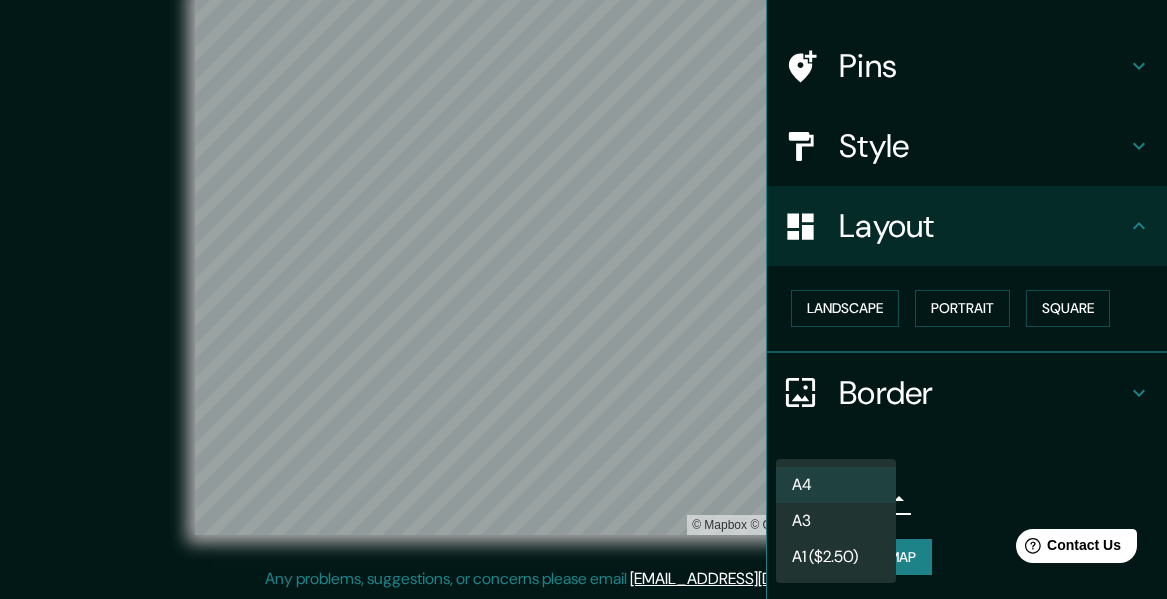 click at bounding box center (583, 299) 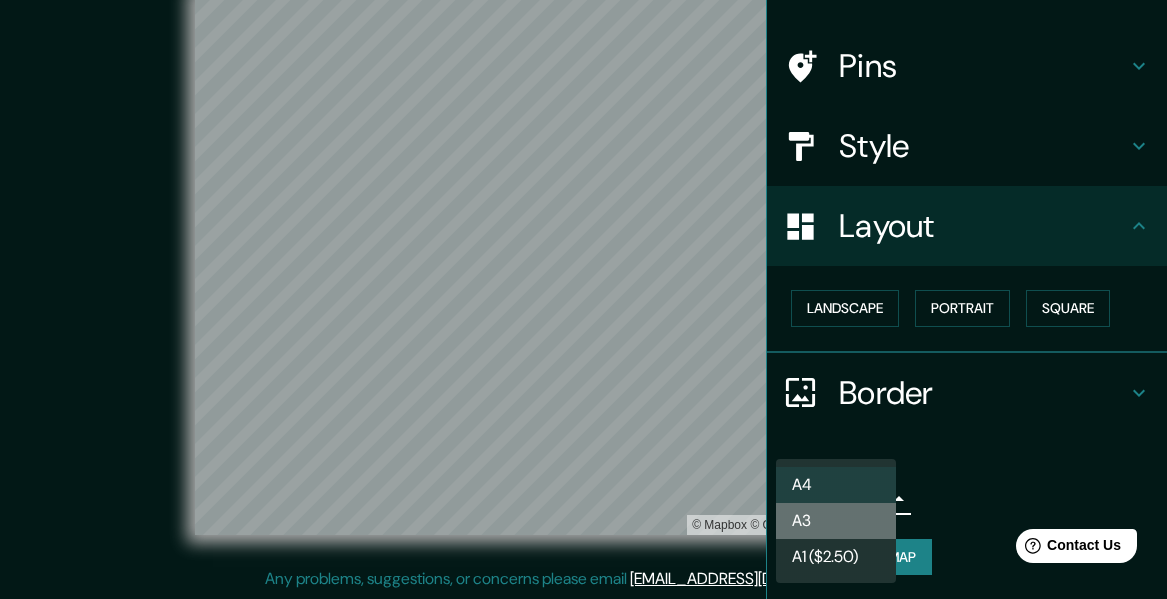 click on "A3" at bounding box center (836, 521) 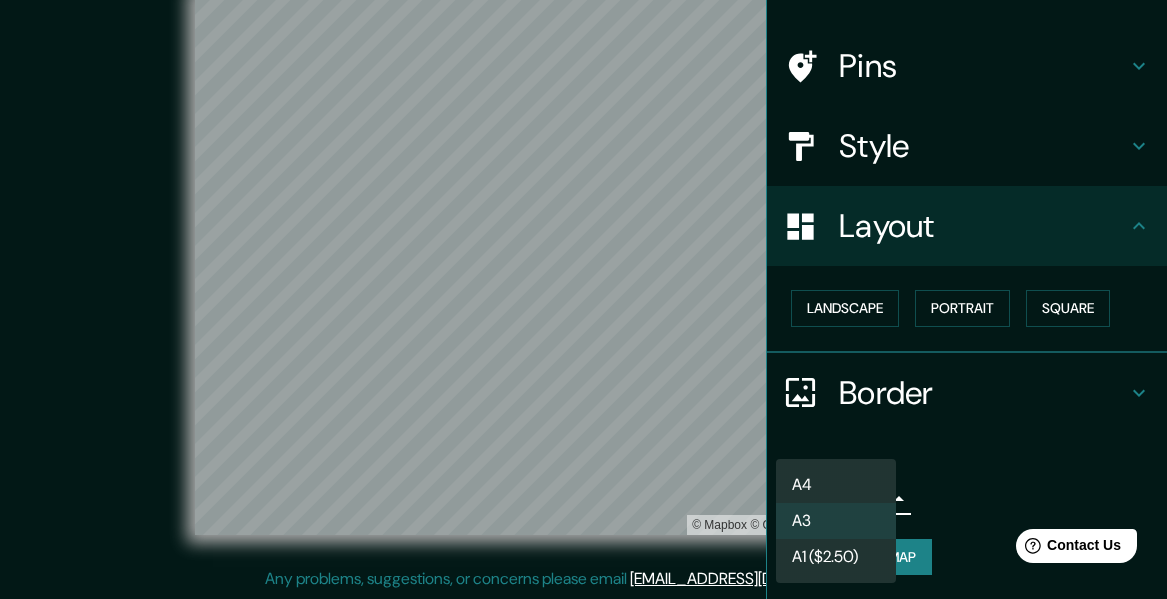 click on "Mappin Location Pins Style Layout Landscape Portrait Square Border Choose a border.  Hint : you can make layers of the frame opaque to create some cool effects. None Simple Transparent Fancy Size A3 a4 Create your map © Mapbox   © OpenStreetMap   Improve this map Any problems, suggestions, or concerns please email    [EMAIL_ADDRESS][DOMAIN_NAME] . . . A4 A3 A1 ($2.50)" at bounding box center (583, 263) 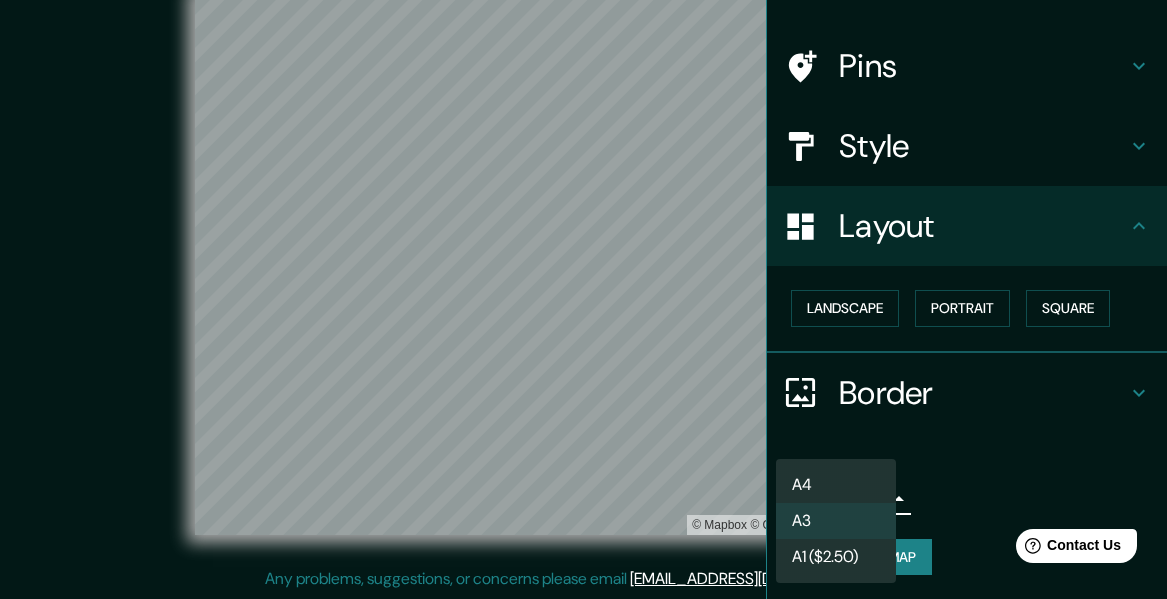 click on "A4" at bounding box center [836, 485] 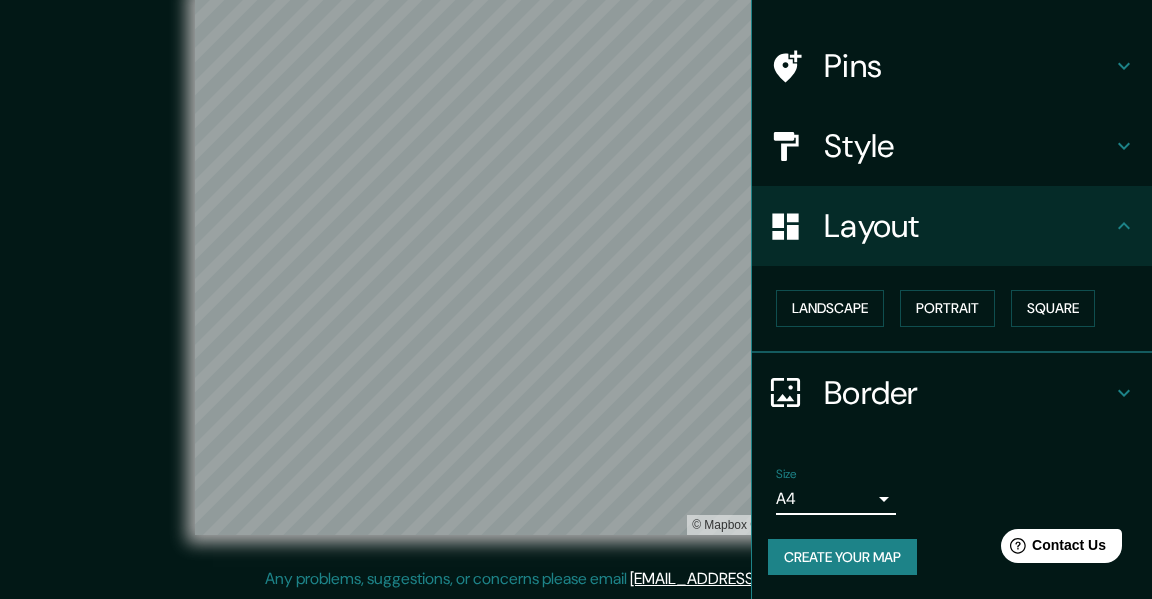 click on "Create your map" at bounding box center [842, 557] 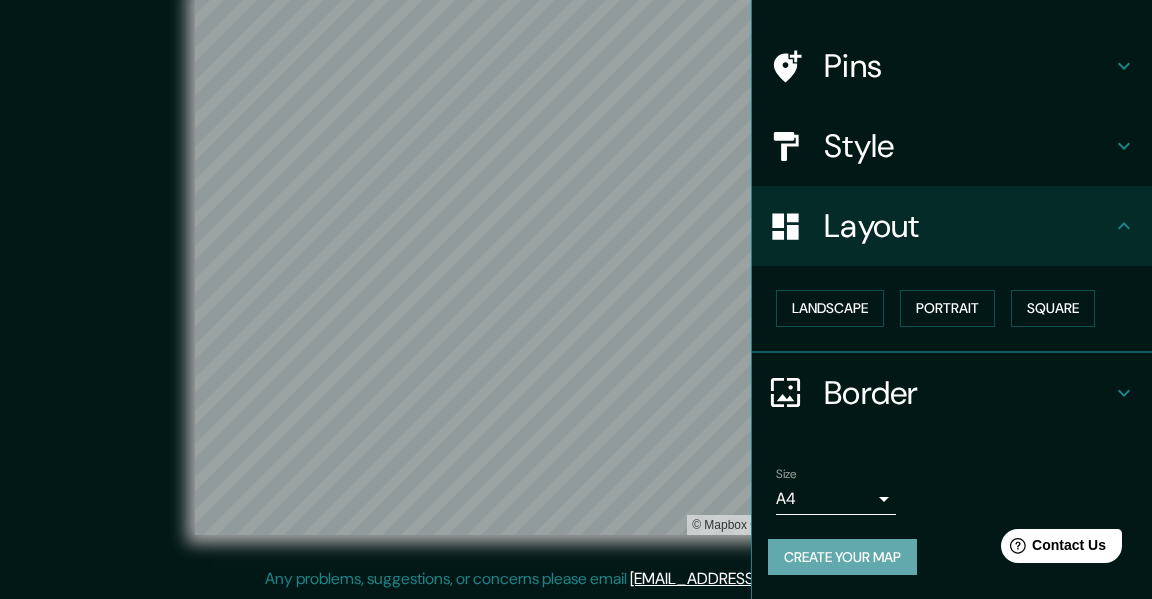 click on "Create your map" at bounding box center (842, 557) 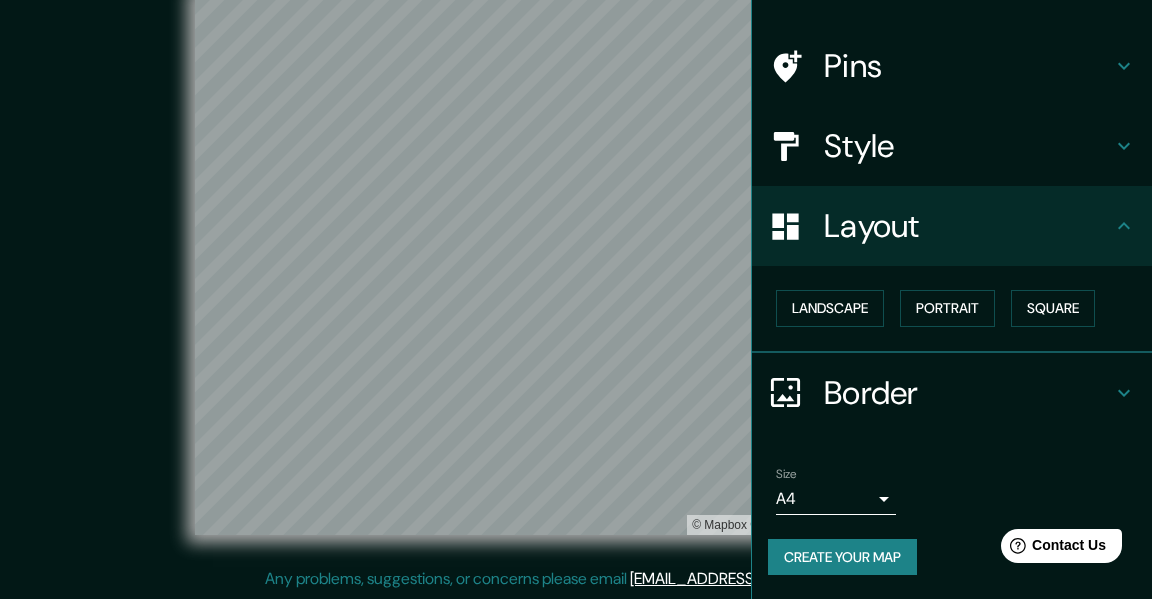click on "Create your map" at bounding box center (842, 557) 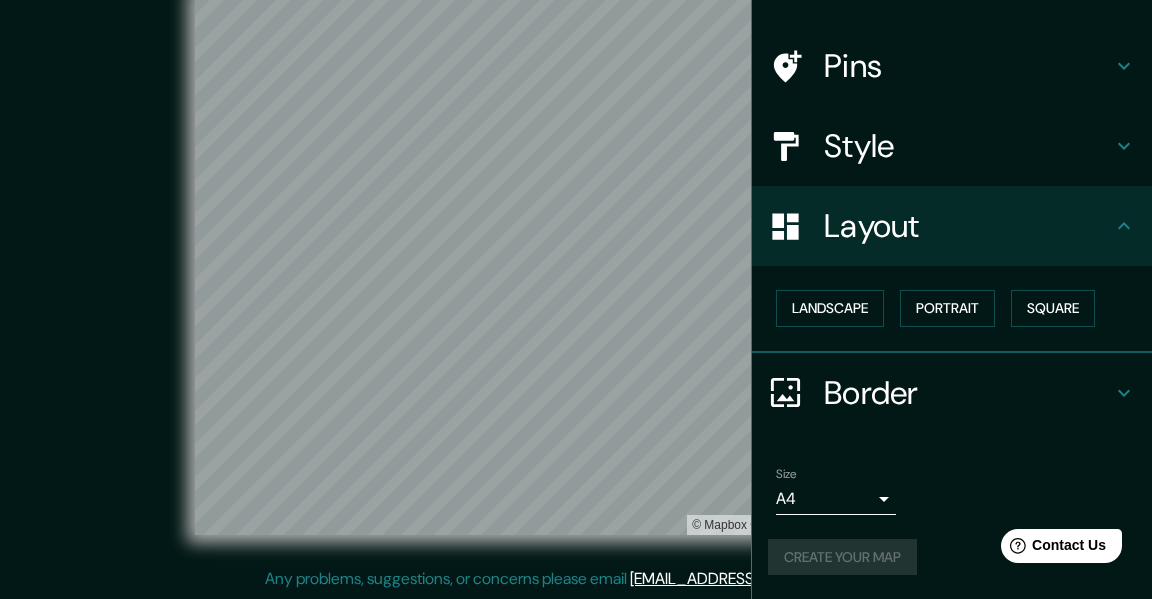 click on "Create your map" at bounding box center [952, 557] 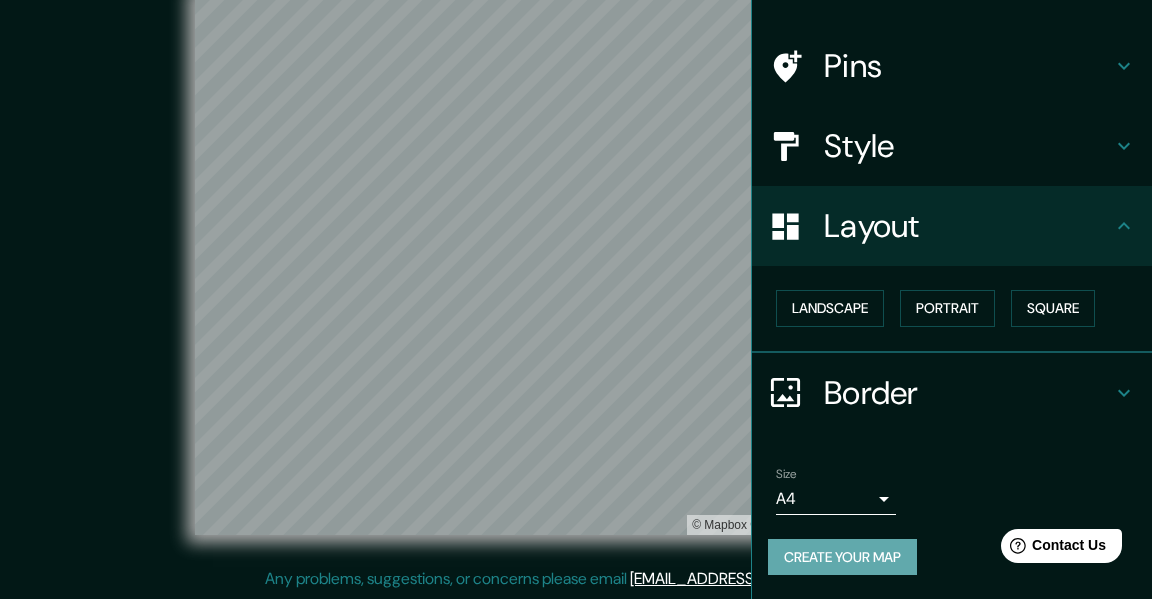 drag, startPoint x: 803, startPoint y: 551, endPoint x: 789, endPoint y: 560, distance: 16.643316 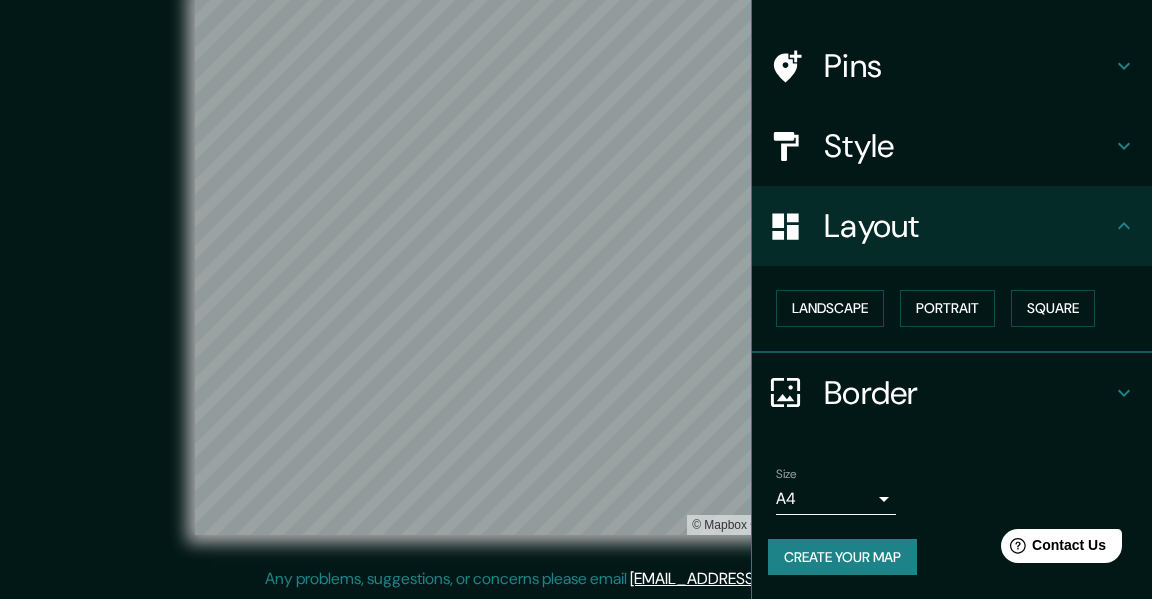 drag, startPoint x: 918, startPoint y: 6, endPoint x: 851, endPoint y: 562, distance: 560.02234 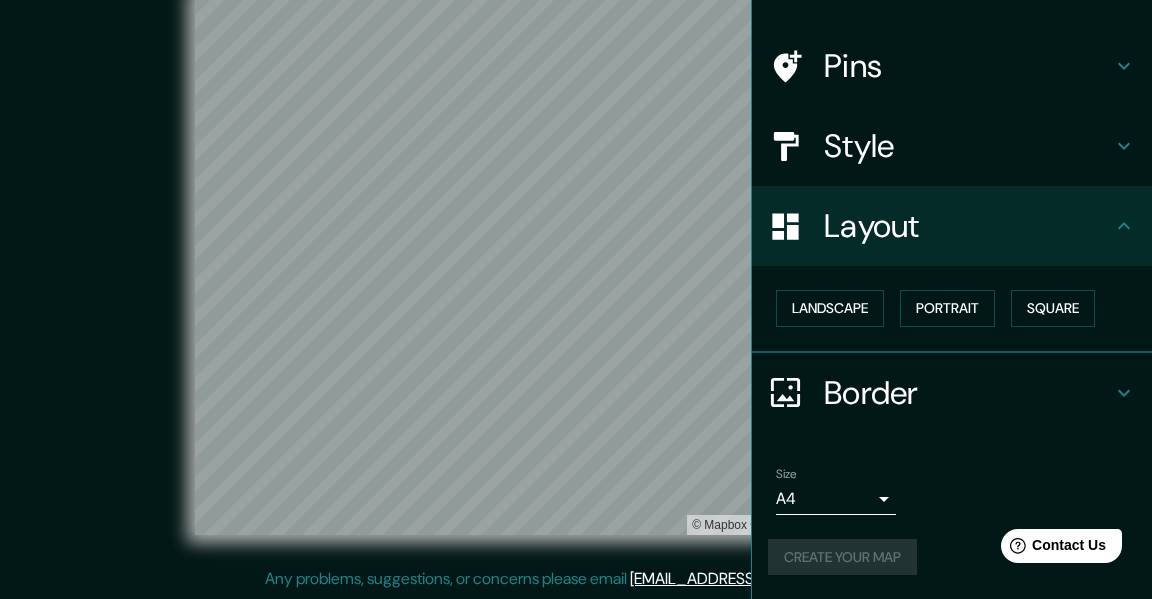 click on "Create your map" at bounding box center [952, 557] 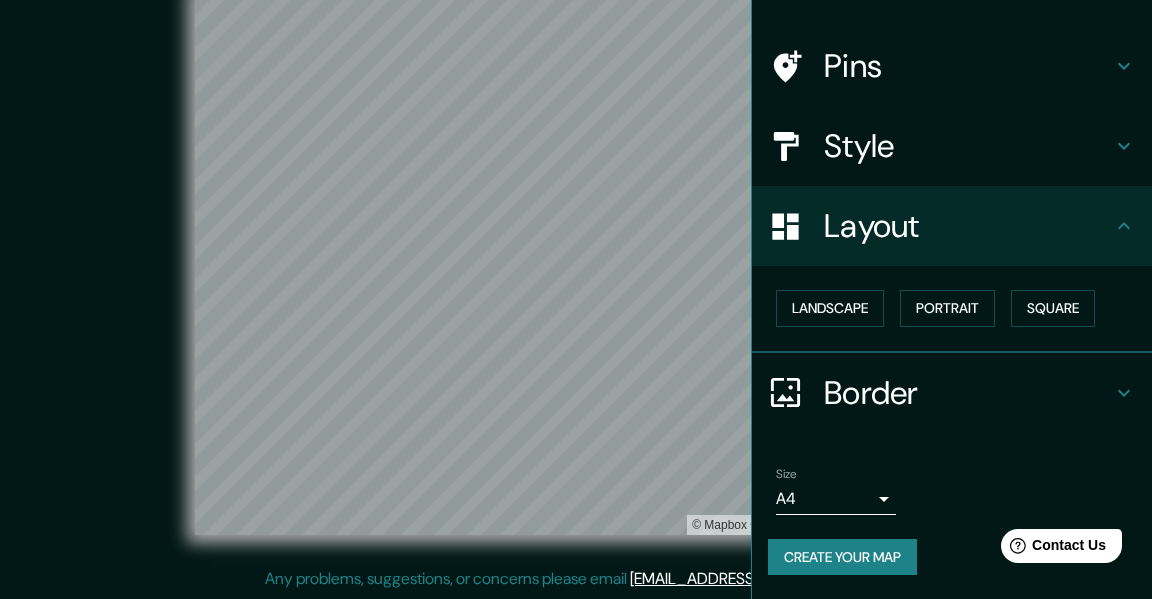 click on "Mappin Location Pins Style Layout Landscape Portrait Square Border Choose a border.  Hint : you can make layers of the frame opaque to create some cool effects. None Simple Transparent Fancy Size A4 single Create your map © Mapbox   © OpenStreetMap   Improve this map Any problems, suggestions, or concerns please email    [EMAIL_ADDRESS][DOMAIN_NAME] . . ." at bounding box center (576, 263) 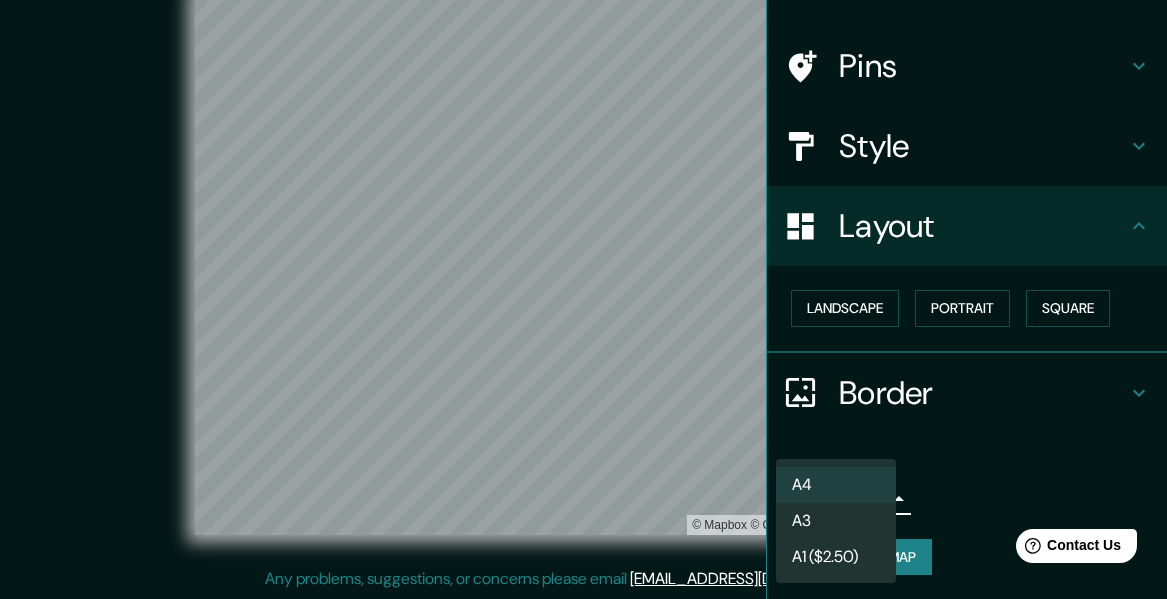 click on "A3" at bounding box center [836, 521] 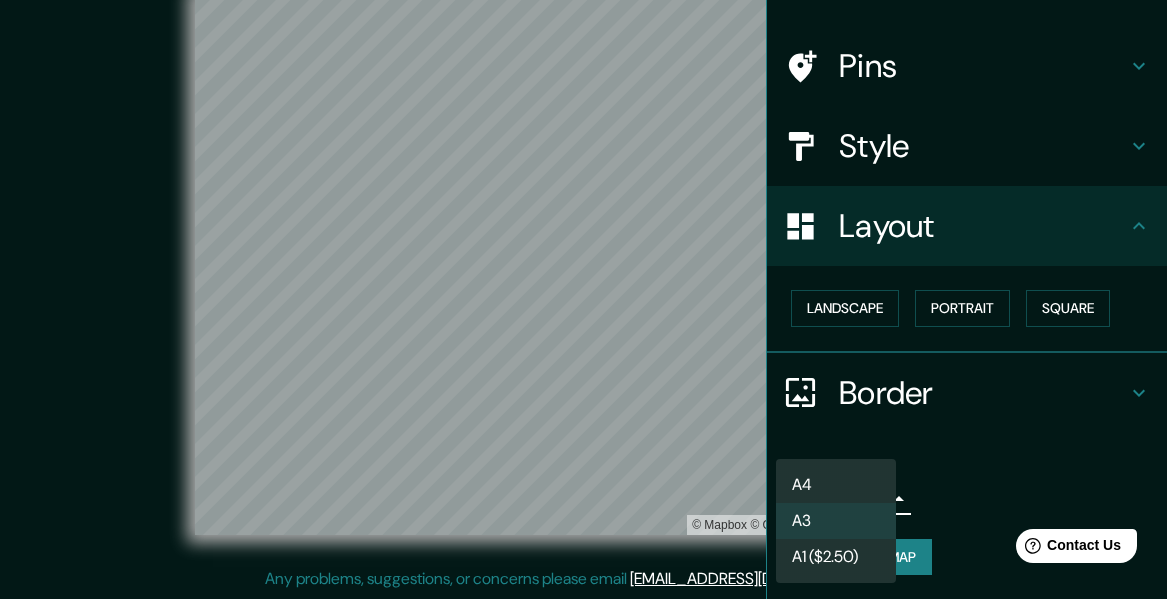click on "Mappin Location Pins Style Layout Landscape Portrait Square Border Choose a border.  Hint : you can make layers of the frame opaque to create some cool effects. None Simple Transparent Fancy Size A3 a4 Create your map © Mapbox   © OpenStreetMap   Improve this map Any problems, suggestions, or concerns please email    [EMAIL_ADDRESS][DOMAIN_NAME] . . . A4 A3 A1 ($2.50)" at bounding box center [583, 263] 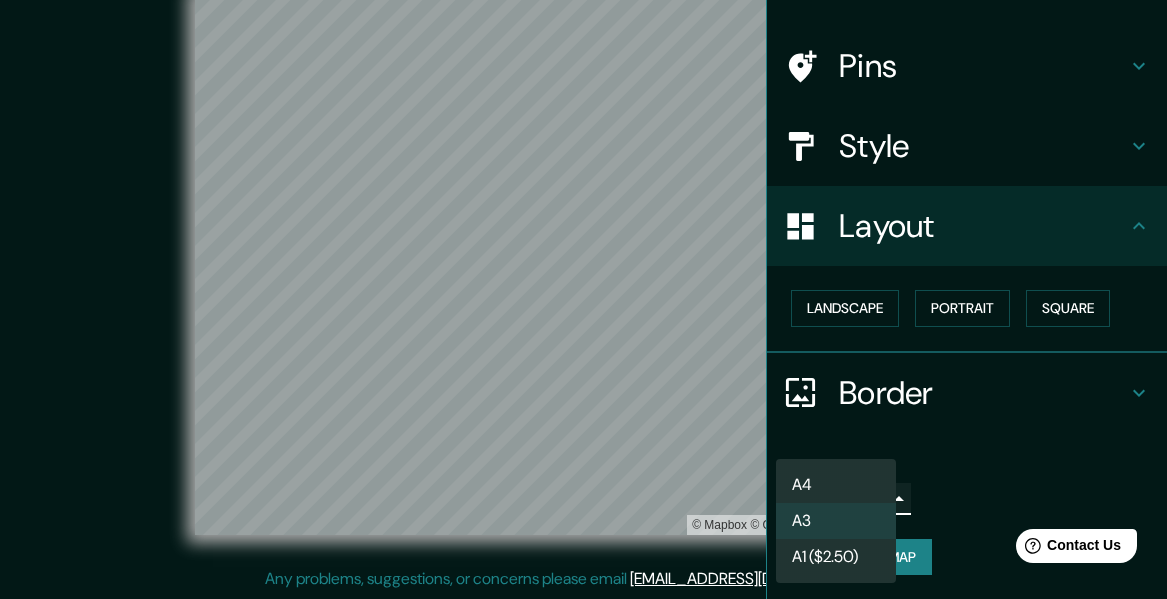 type on "single" 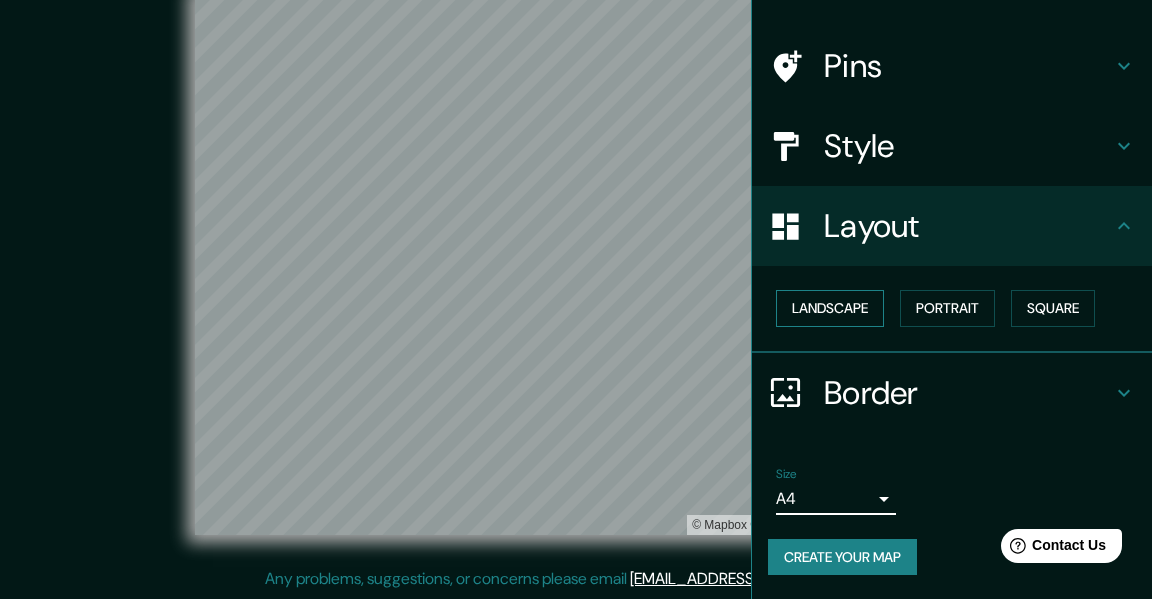 click on "Landscape" at bounding box center [830, 308] 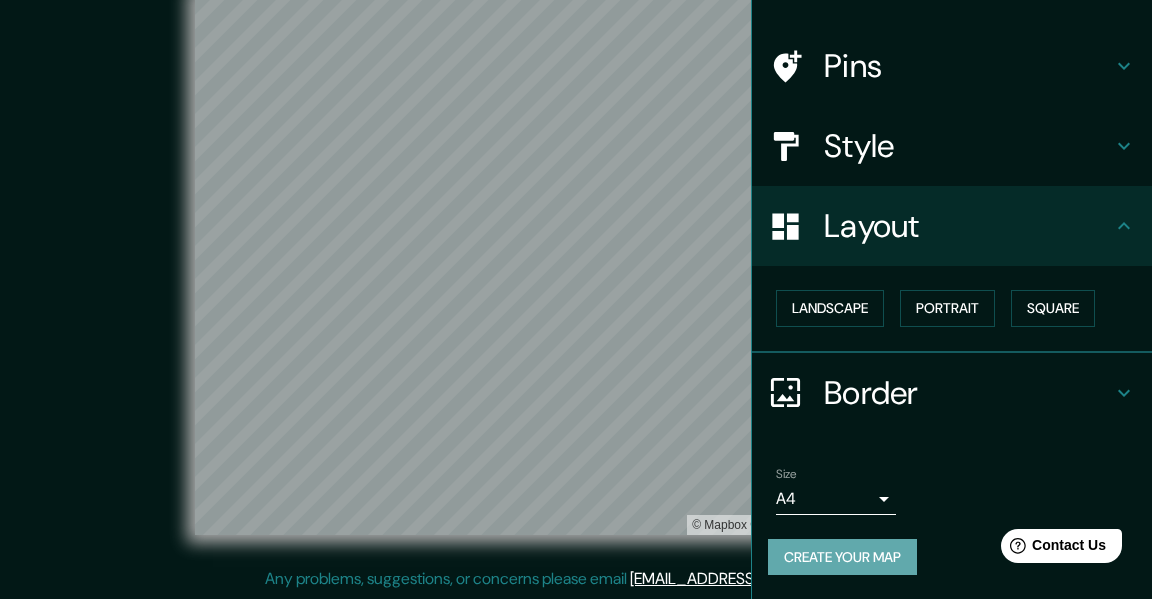 click on "Create your map" at bounding box center (842, 557) 